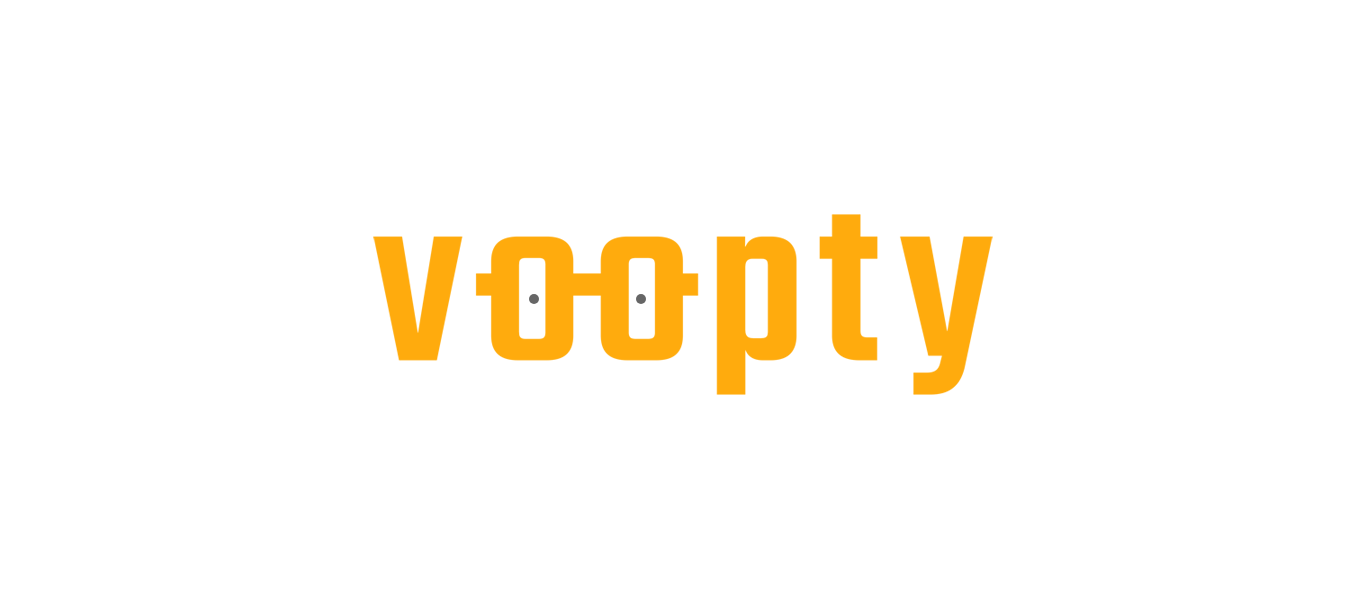 scroll, scrollTop: 0, scrollLeft: 0, axis: both 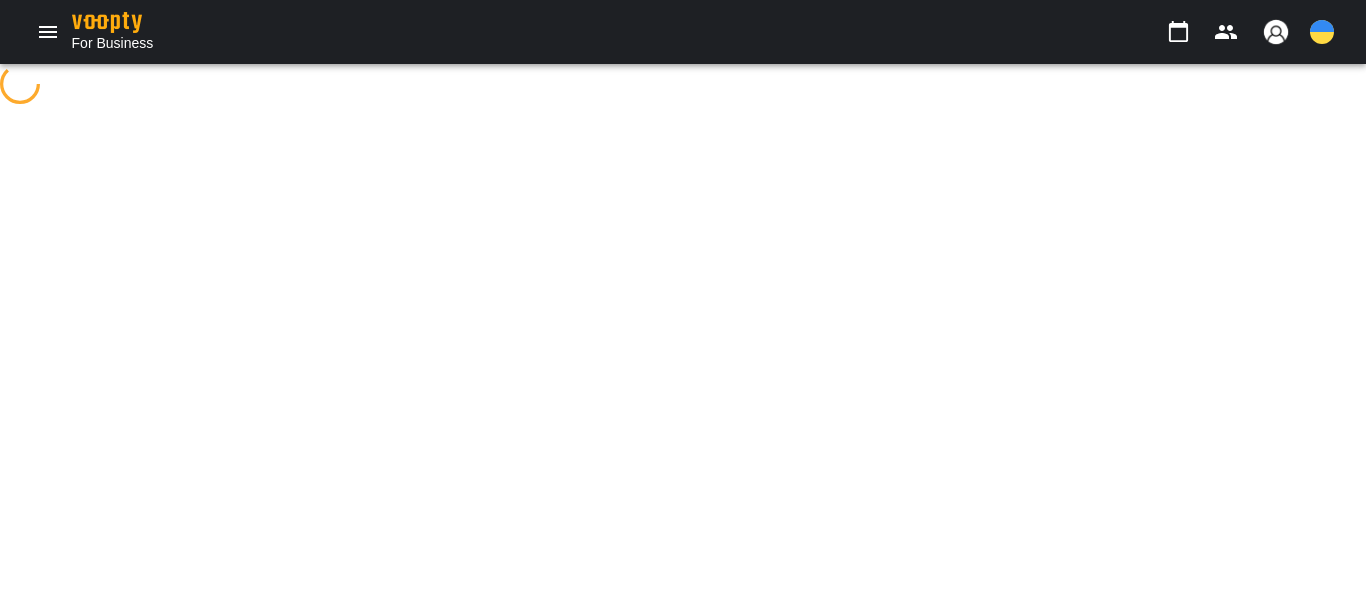 select on "**********" 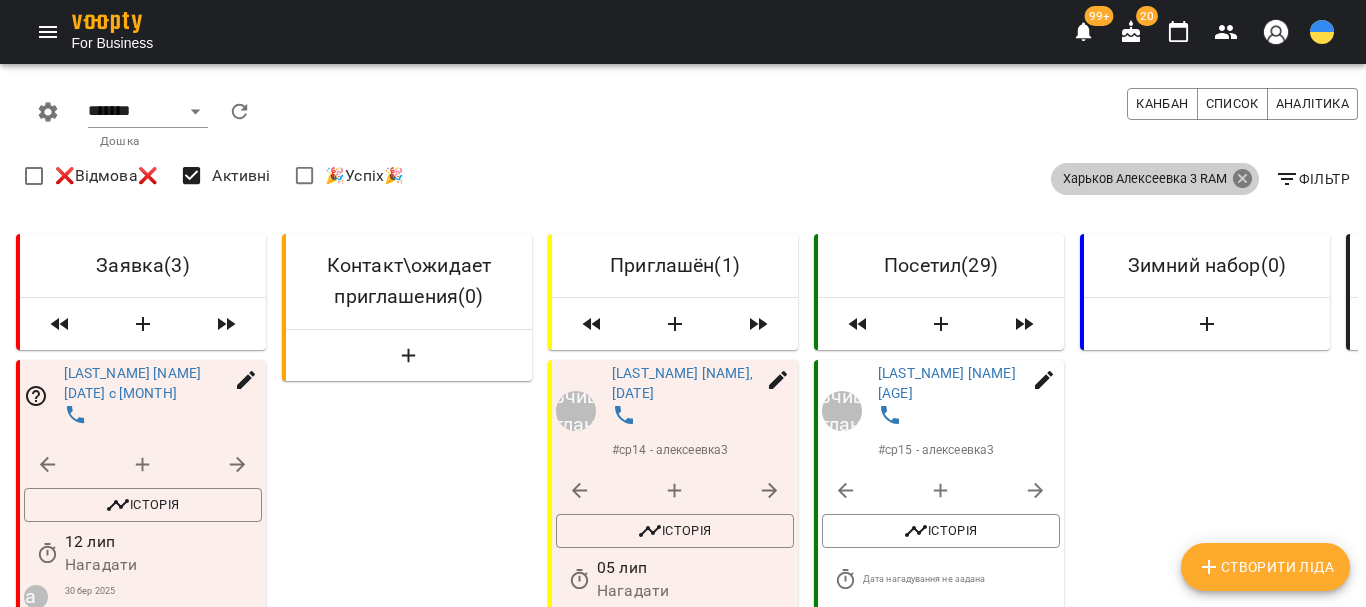 click 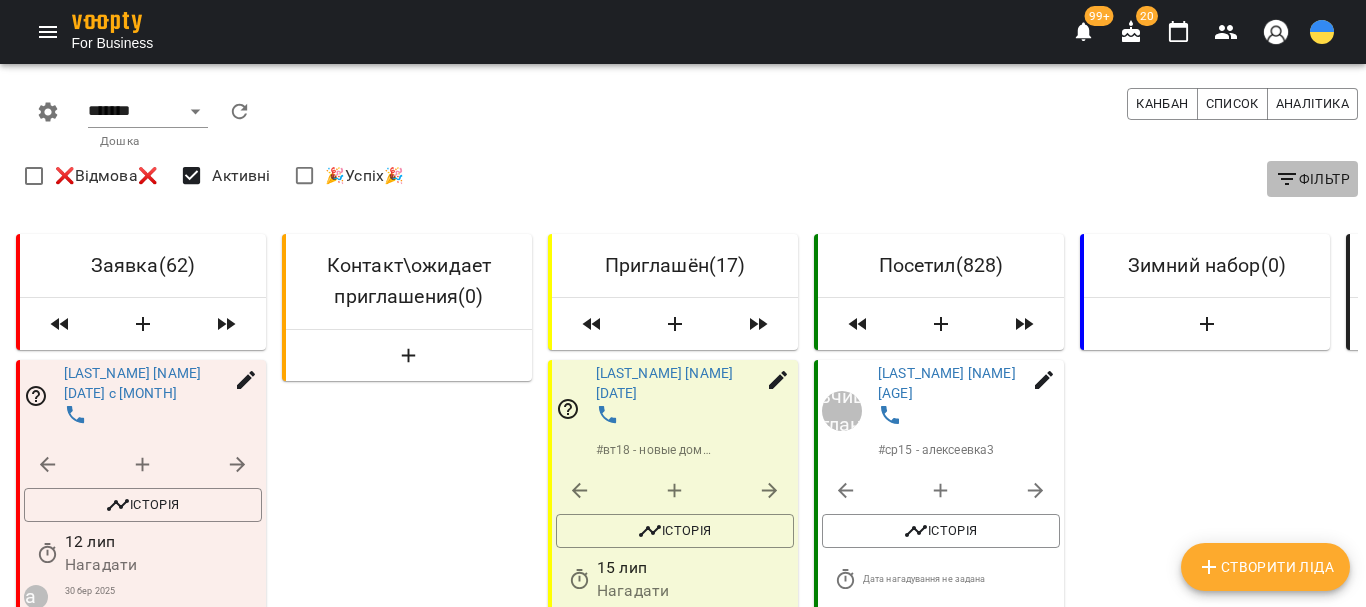 click 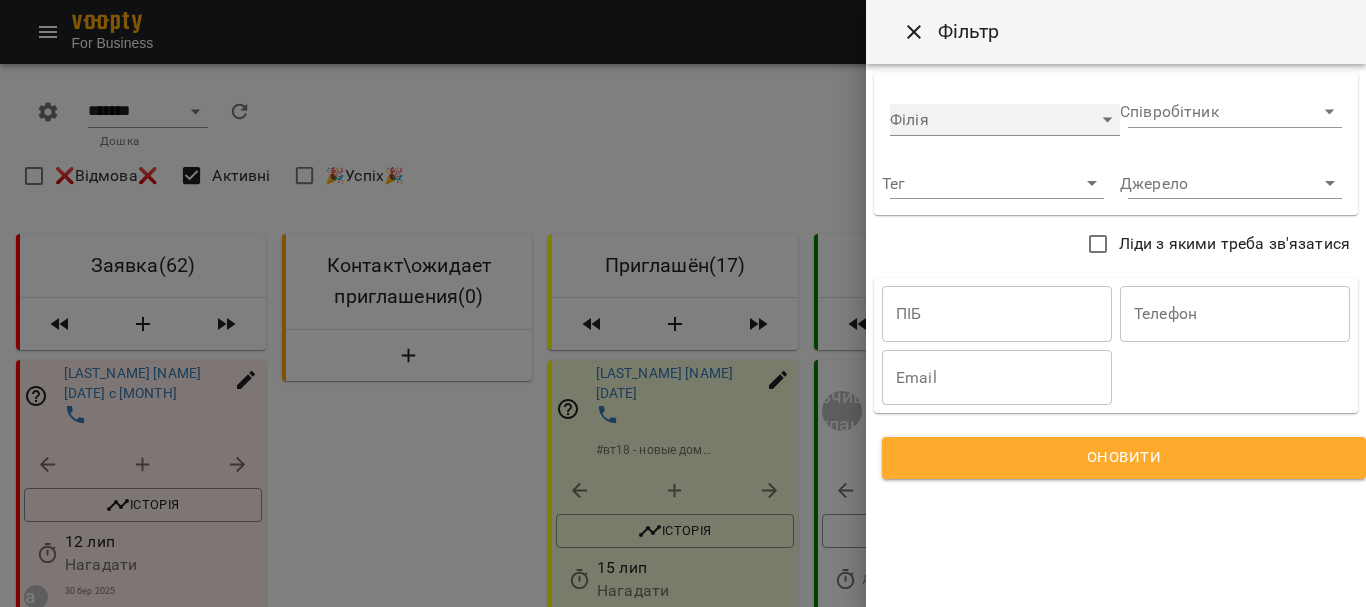 click on "​" at bounding box center [1005, 120] 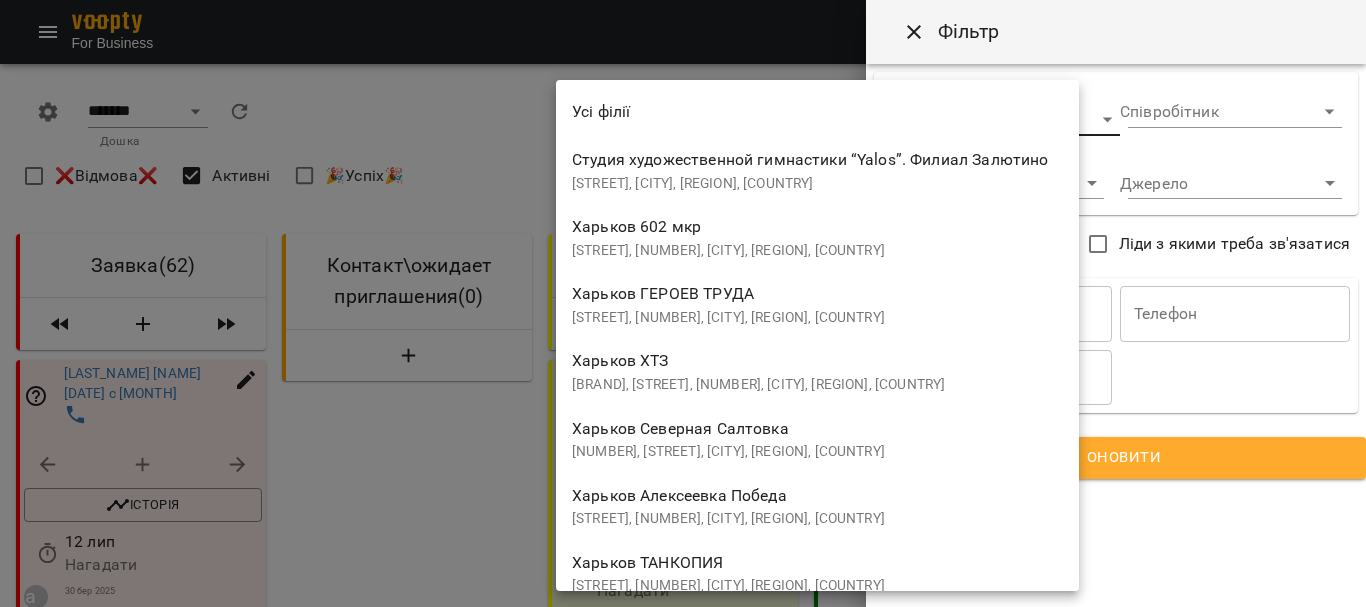 click on "Харьков  ХТЗ" at bounding box center [620, 360] 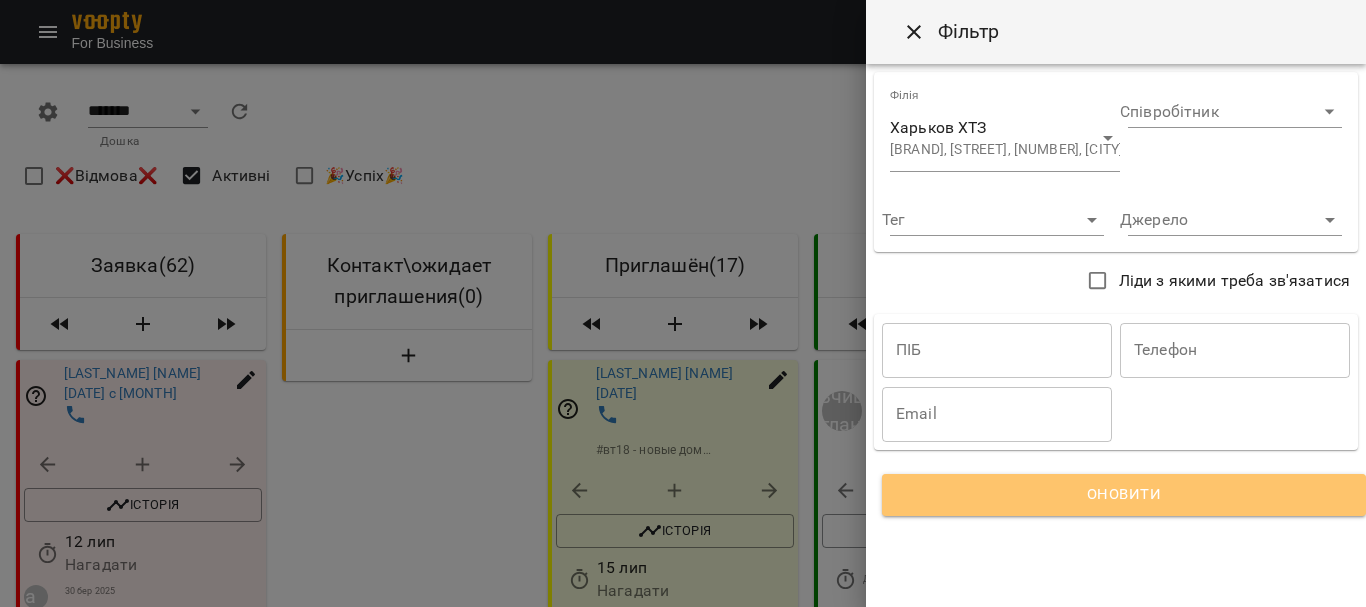 click on "Оновити" at bounding box center (1124, 495) 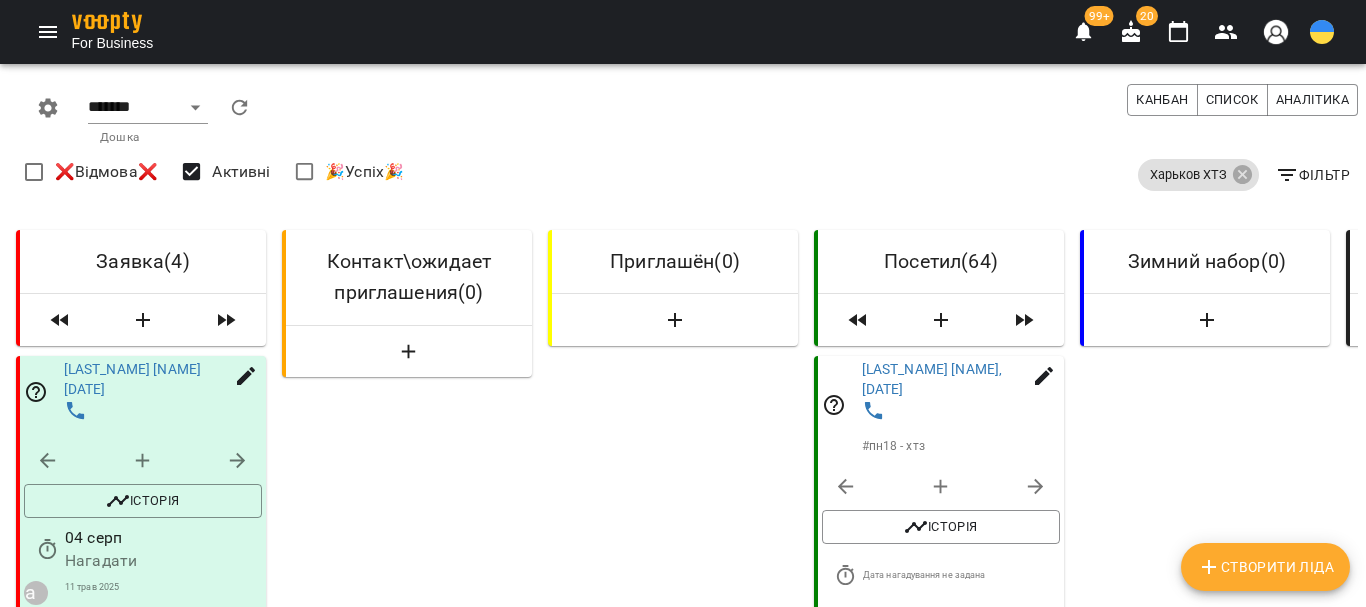 scroll, scrollTop: 300, scrollLeft: 0, axis: vertical 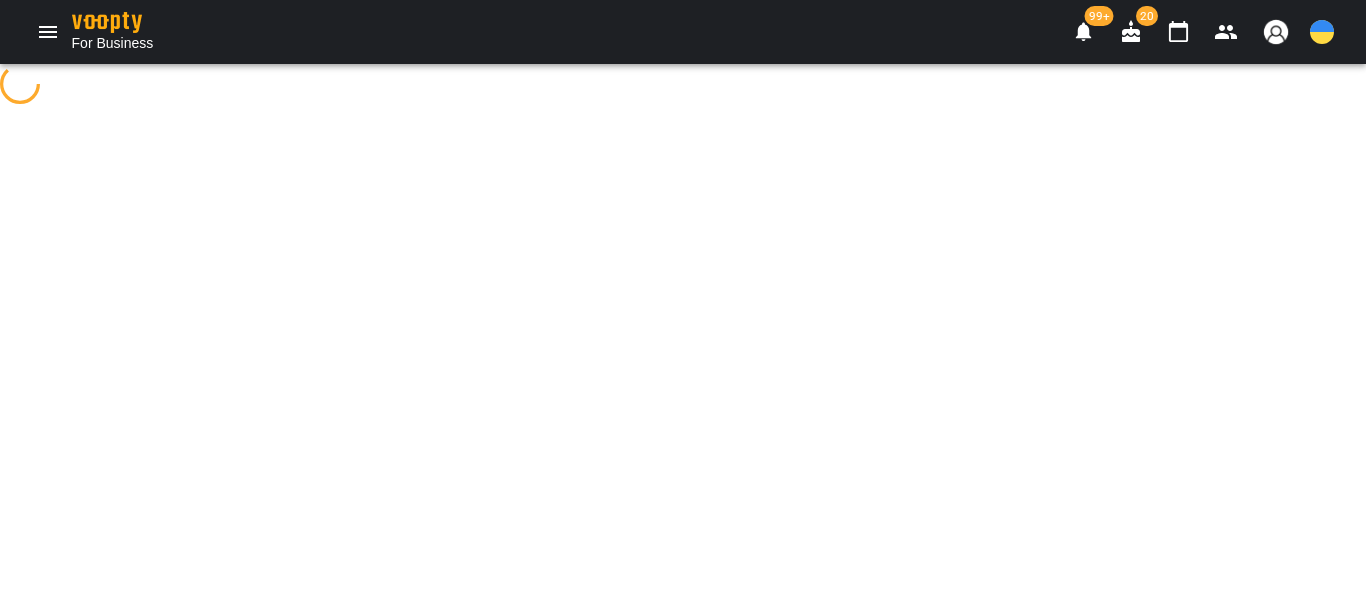 select on "**********" 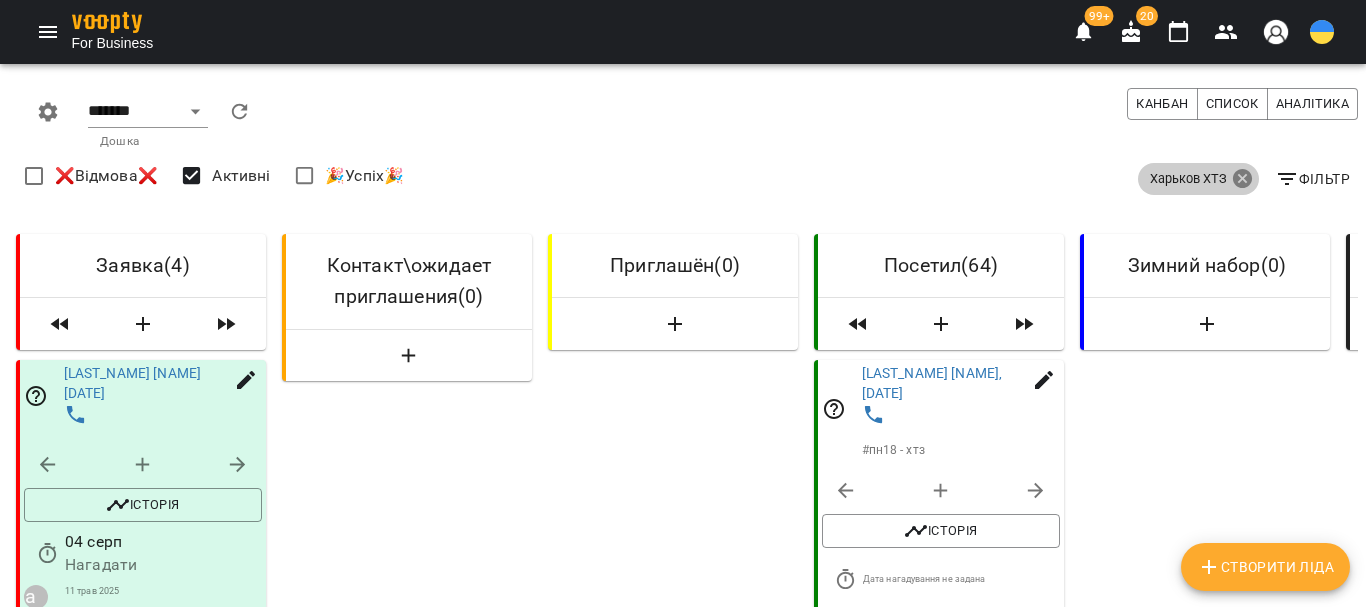 click 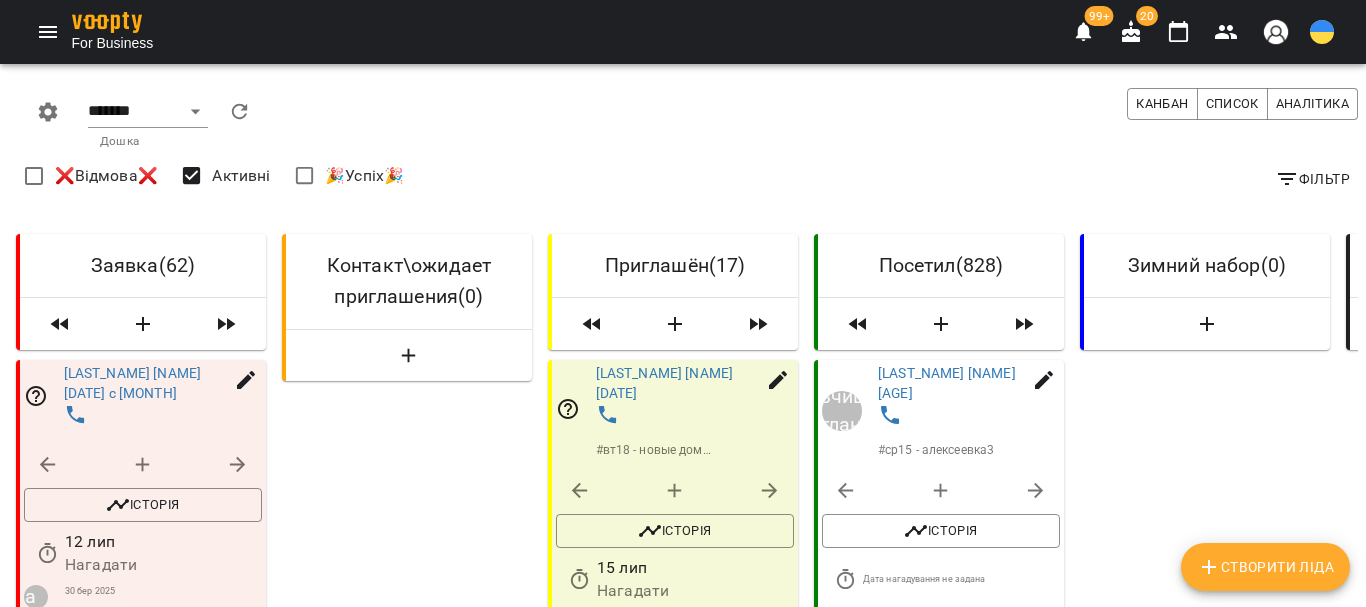 click on "Фільтр" at bounding box center (1312, 179) 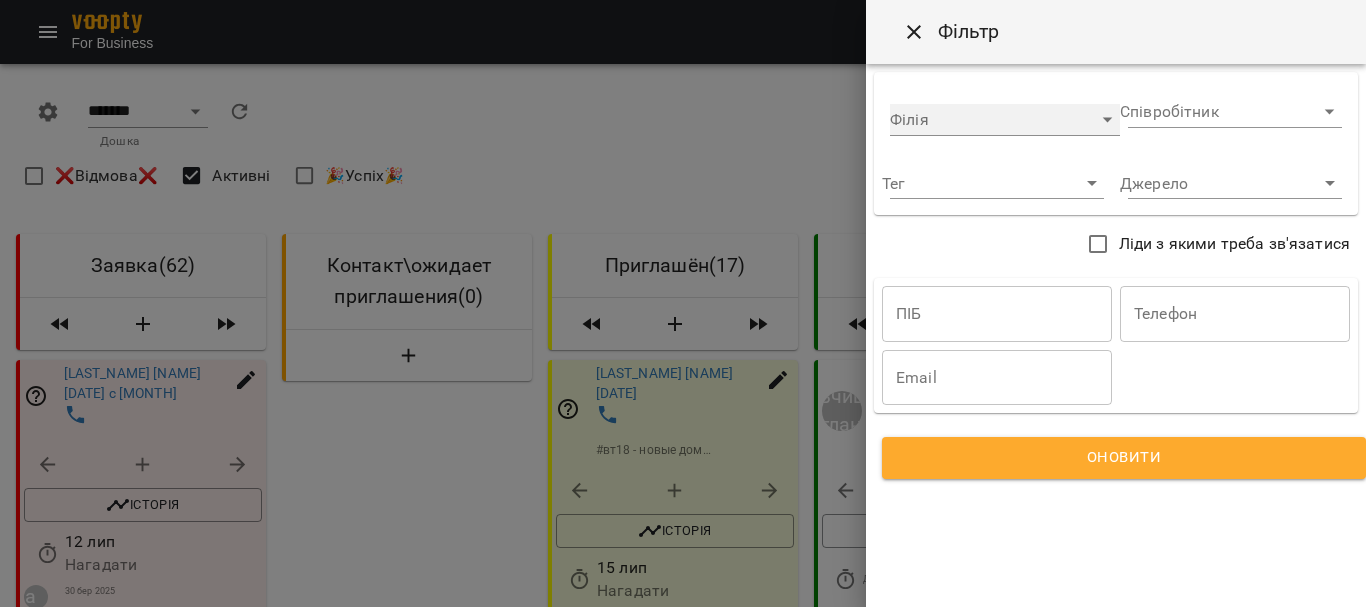click on "​" at bounding box center [1005, 120] 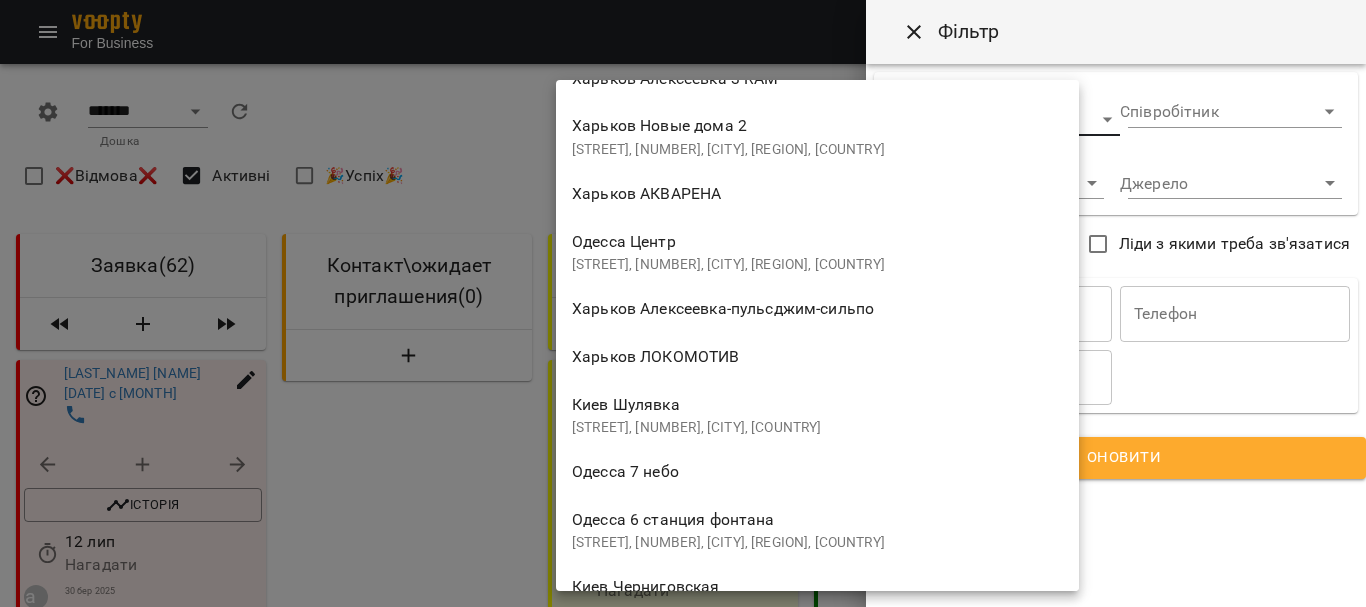scroll, scrollTop: 1600, scrollLeft: 0, axis: vertical 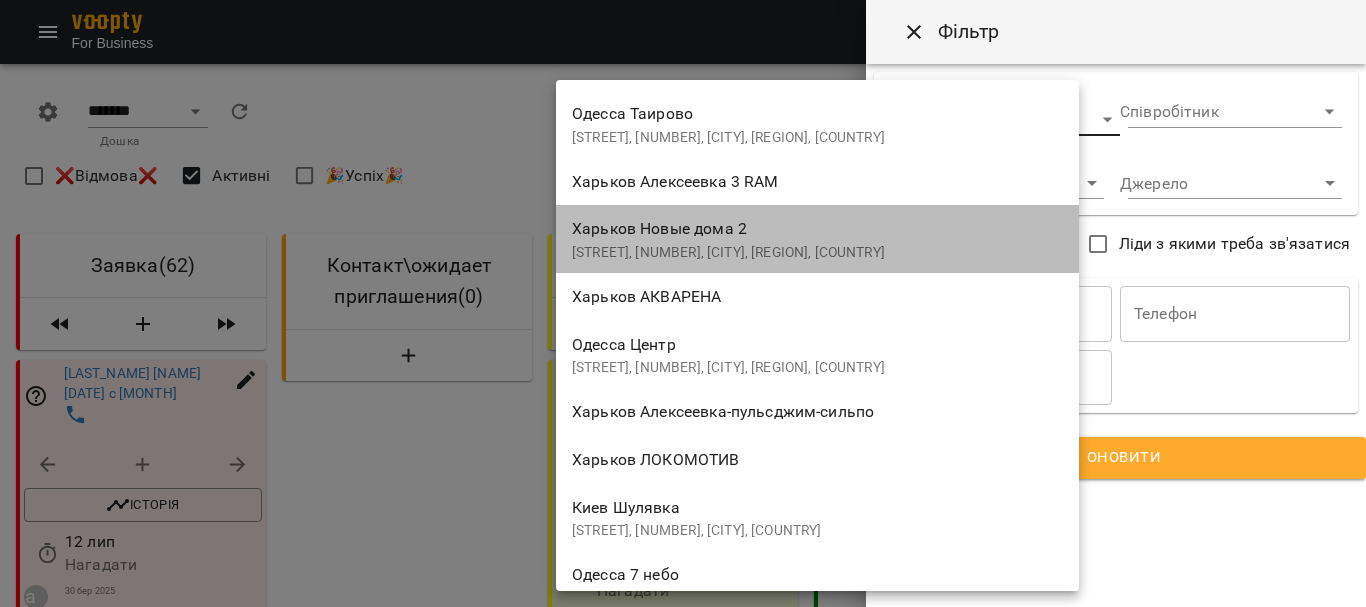 click on "[STREET], [NUMBER], [CITY], [REGION], [COUNTRY]" at bounding box center (817, 253) 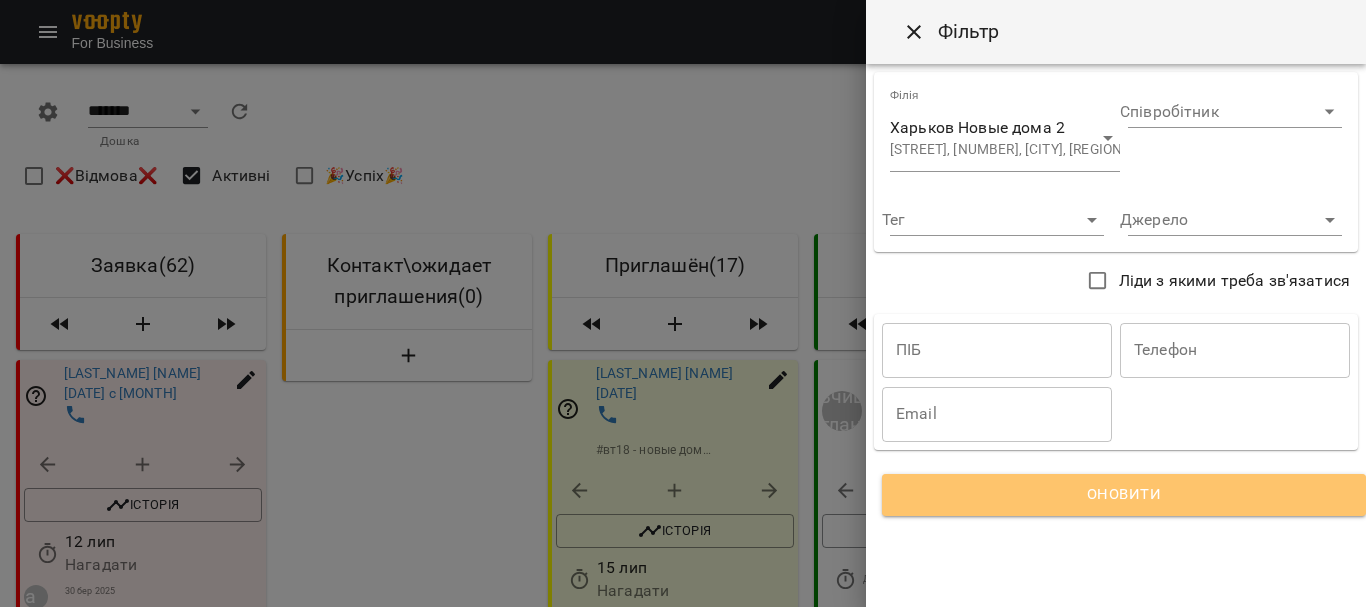 click on "Оновити" at bounding box center (1124, 495) 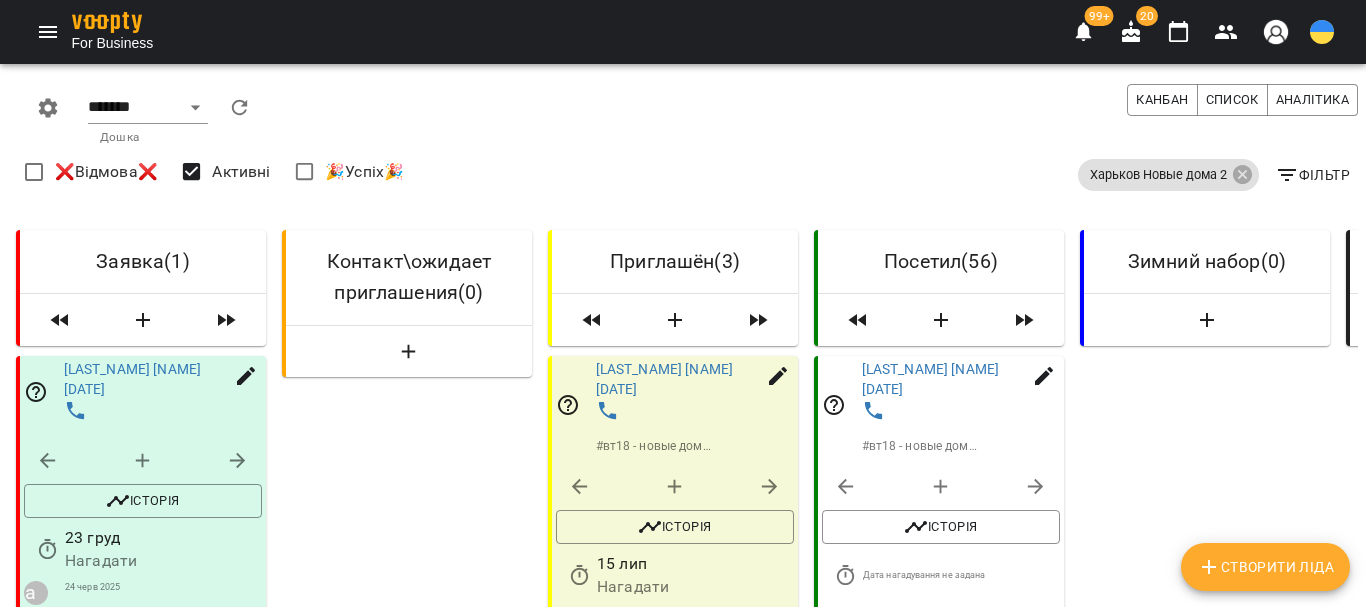 scroll, scrollTop: 900, scrollLeft: 0, axis: vertical 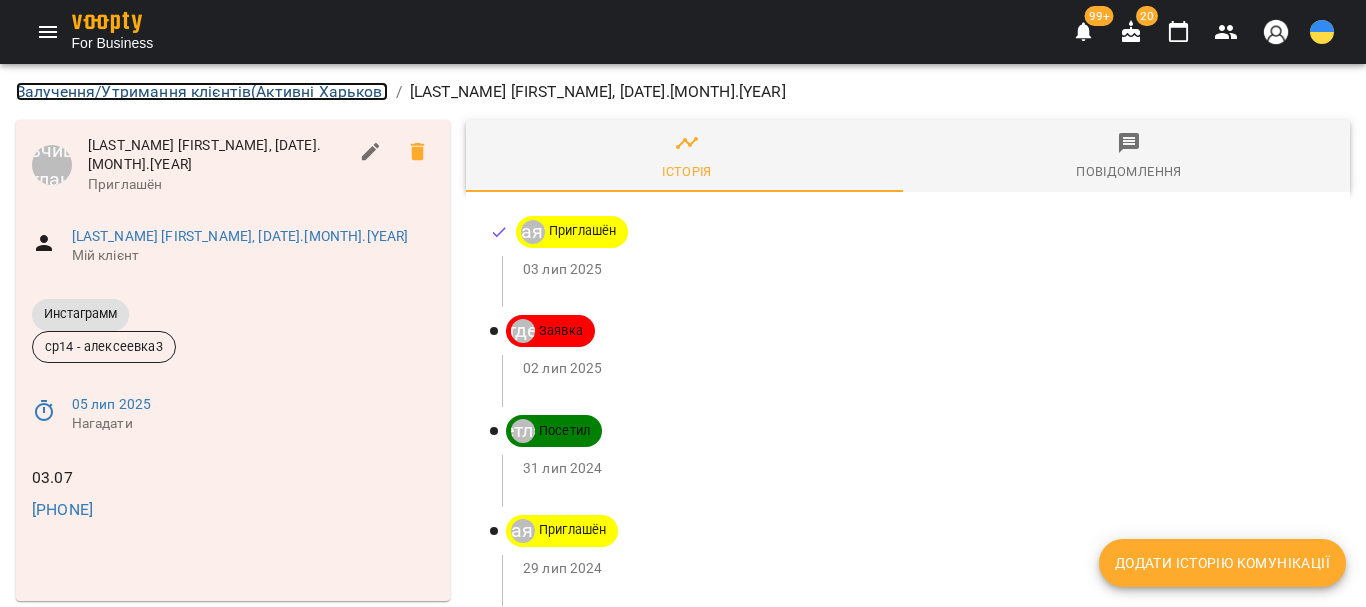 click on "Залучення/Утримання клієнтів ( Активні   Харьков )" at bounding box center (202, 91) 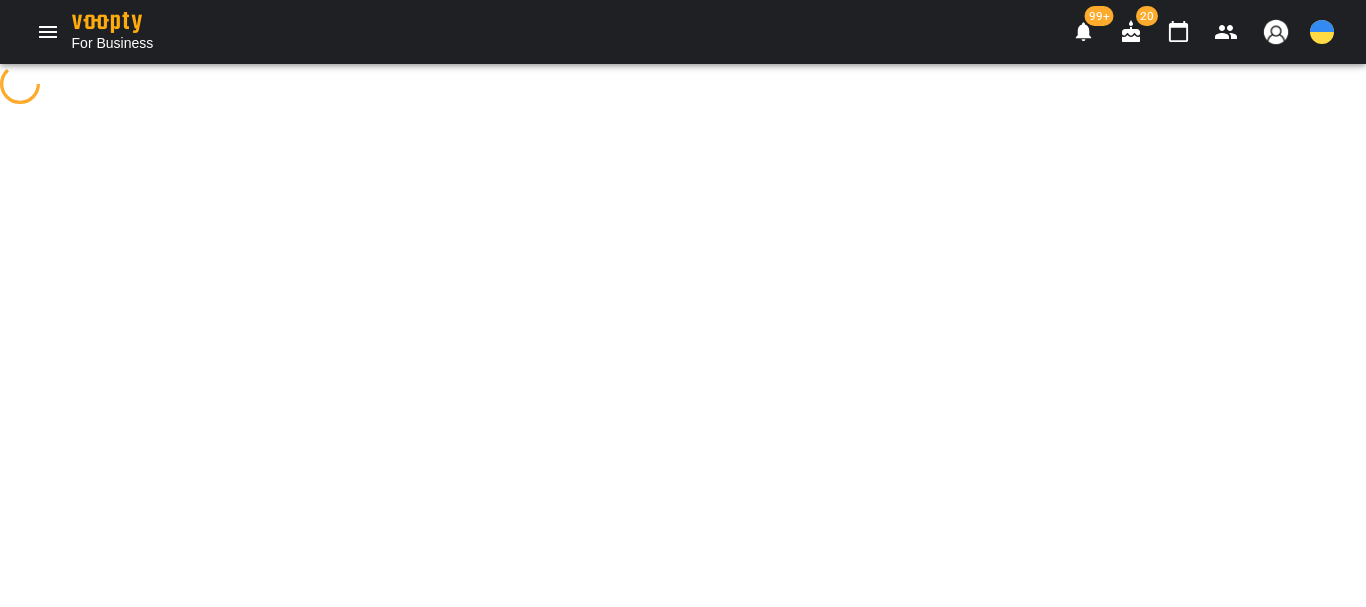 select on "**********" 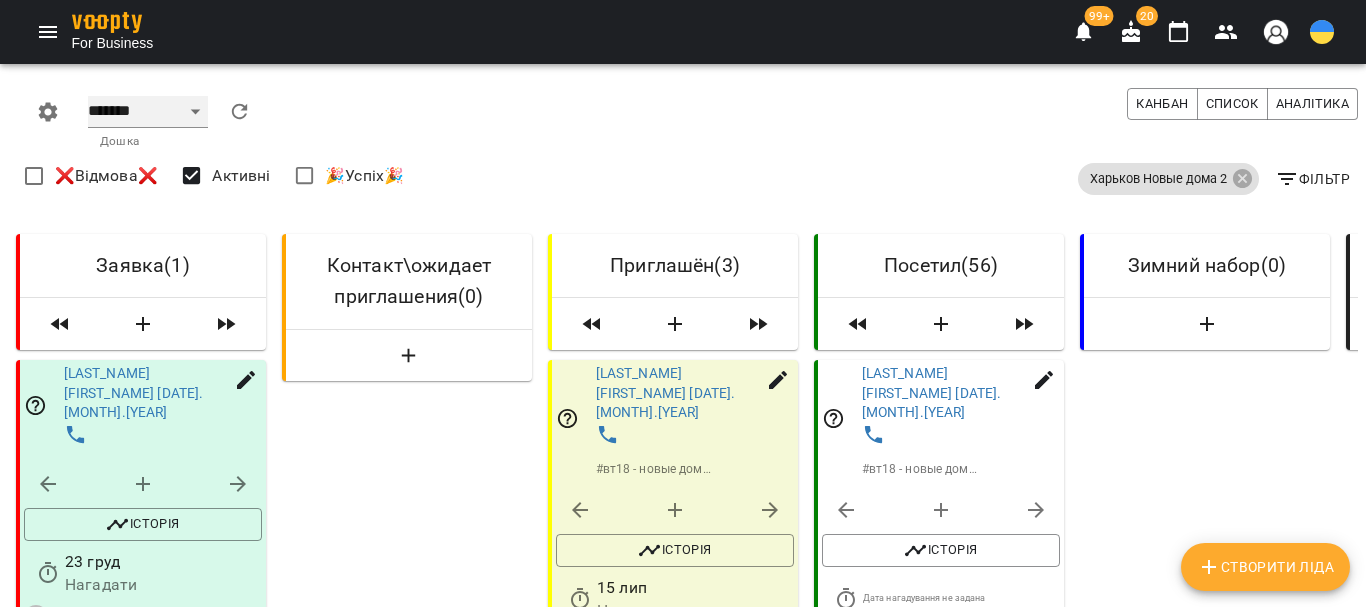 click on "******* ******** **** ****** *****" at bounding box center [148, 112] 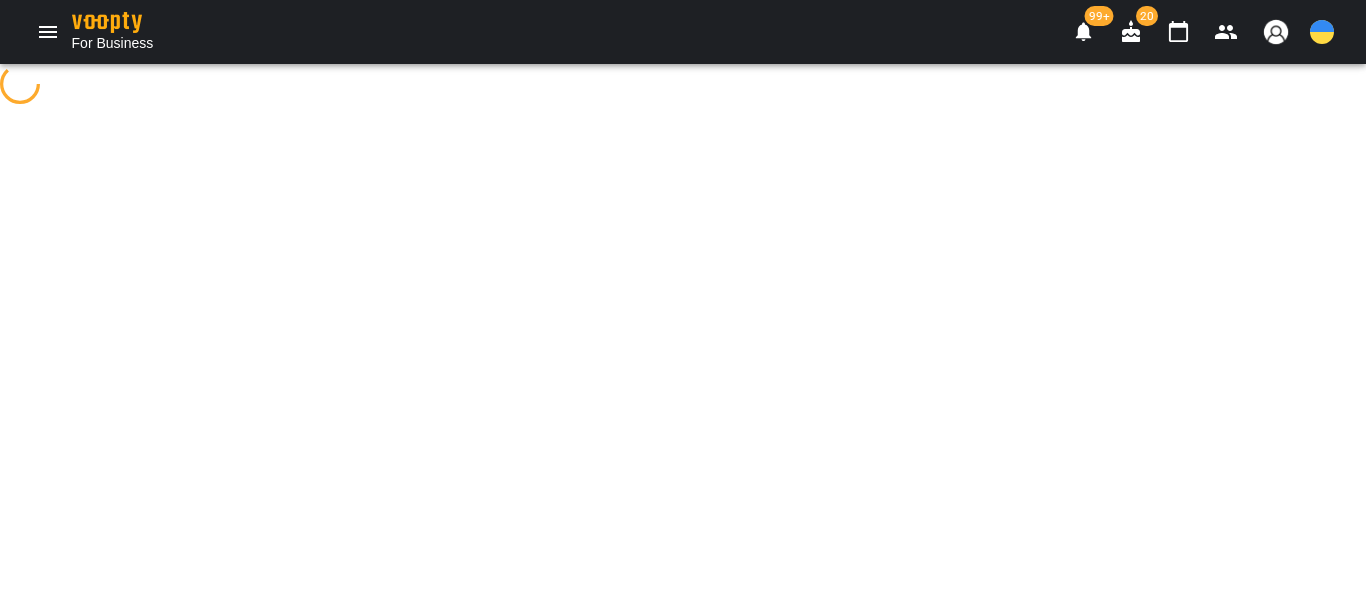 select on "**********" 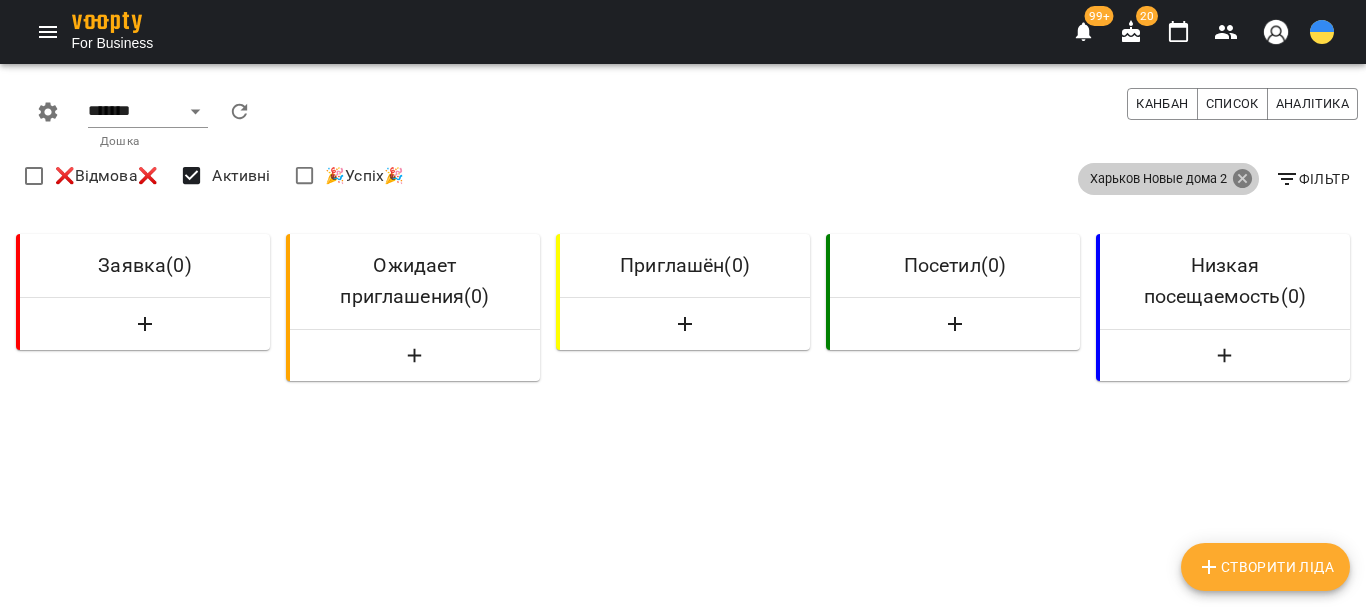 click 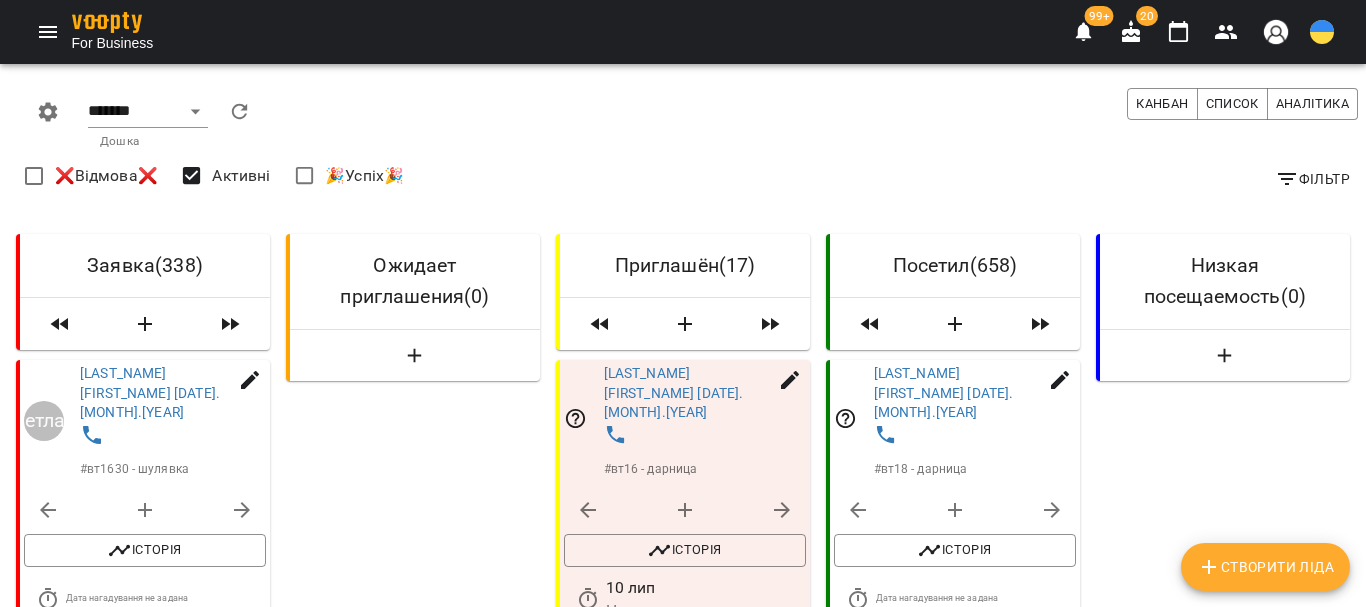 click 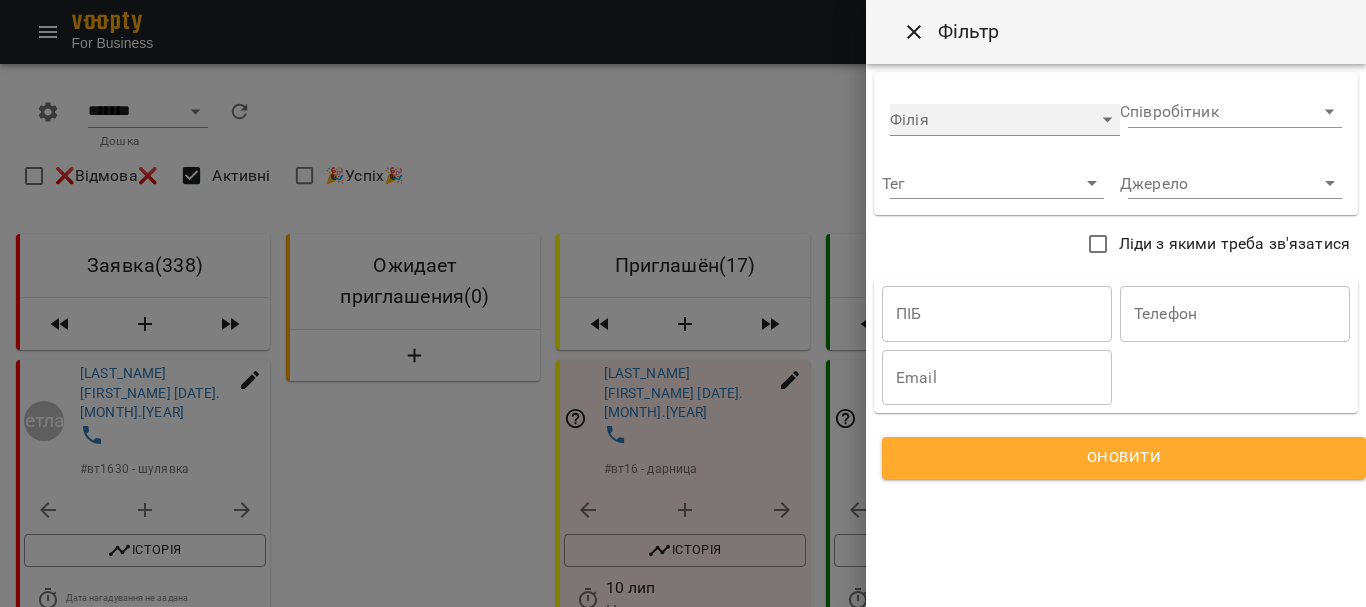 click on "​" at bounding box center (1005, 120) 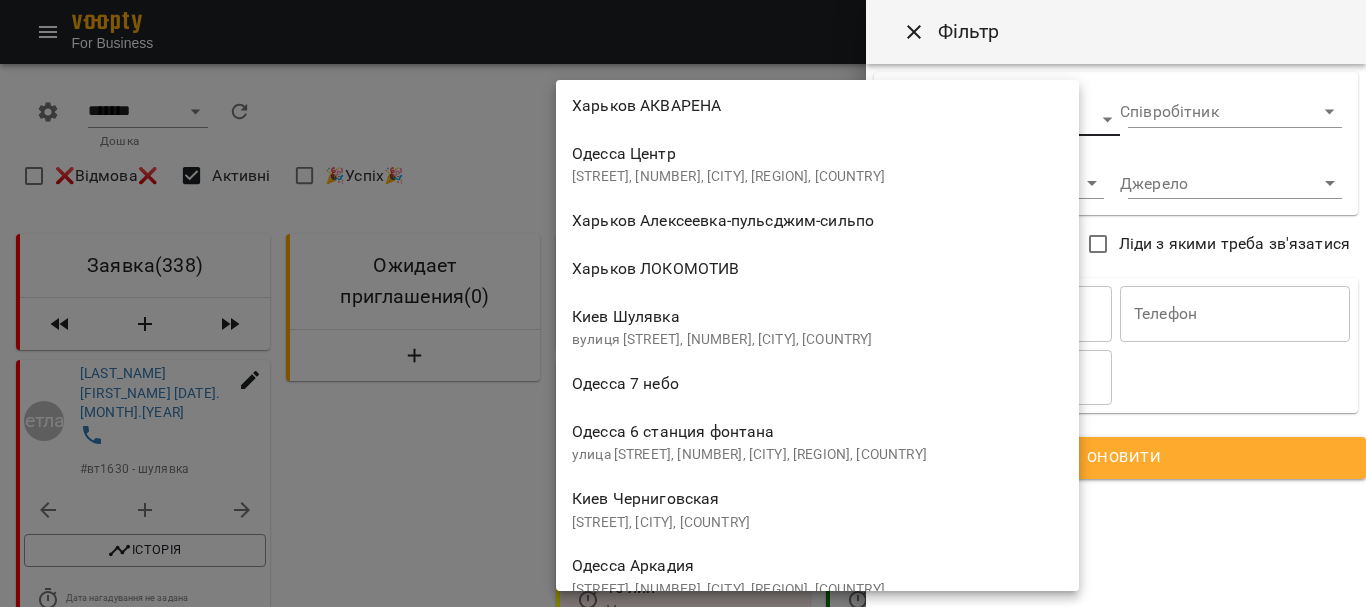 scroll, scrollTop: 1800, scrollLeft: 0, axis: vertical 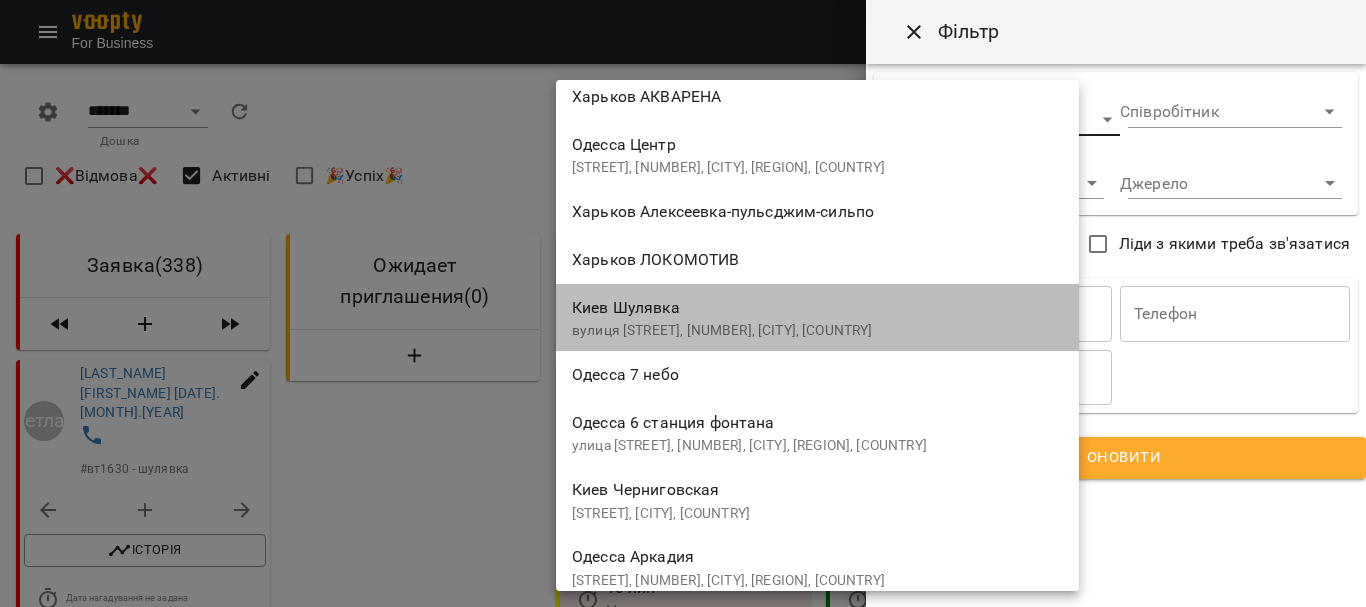 click on "[CITY] [DISTRICT] вулиця [STREET], [NUMBER], [CITY], [COUNTRY]" at bounding box center (817, 317) 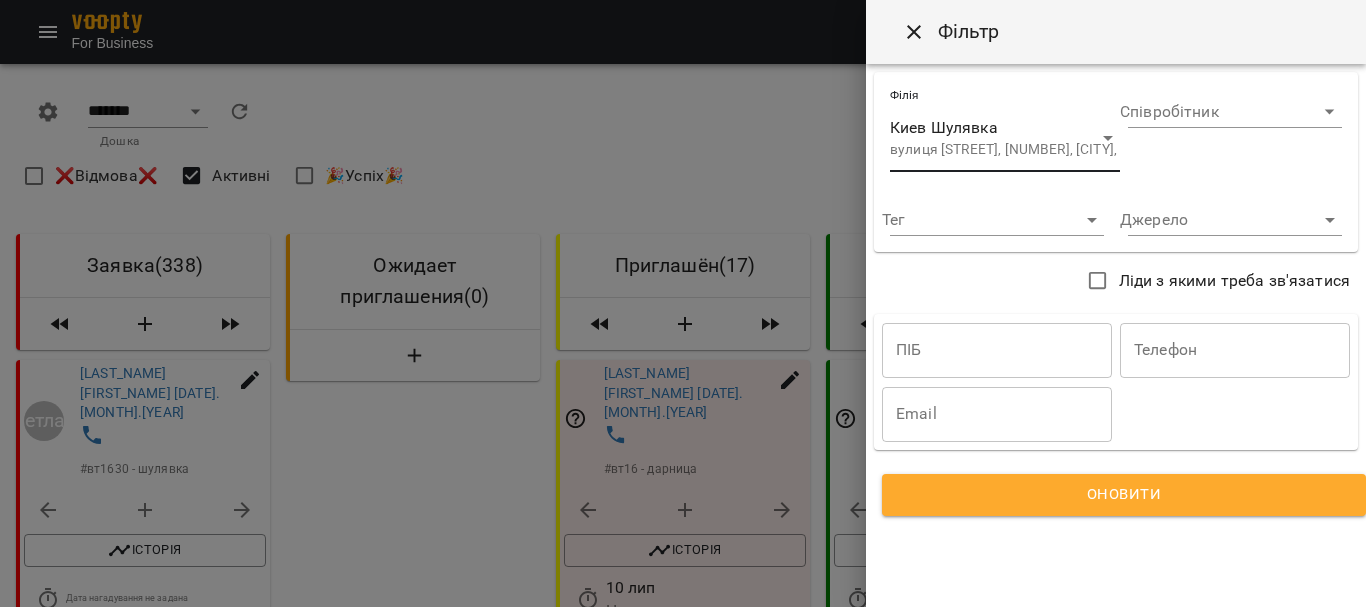 click on "Оновити" at bounding box center (1124, 495) 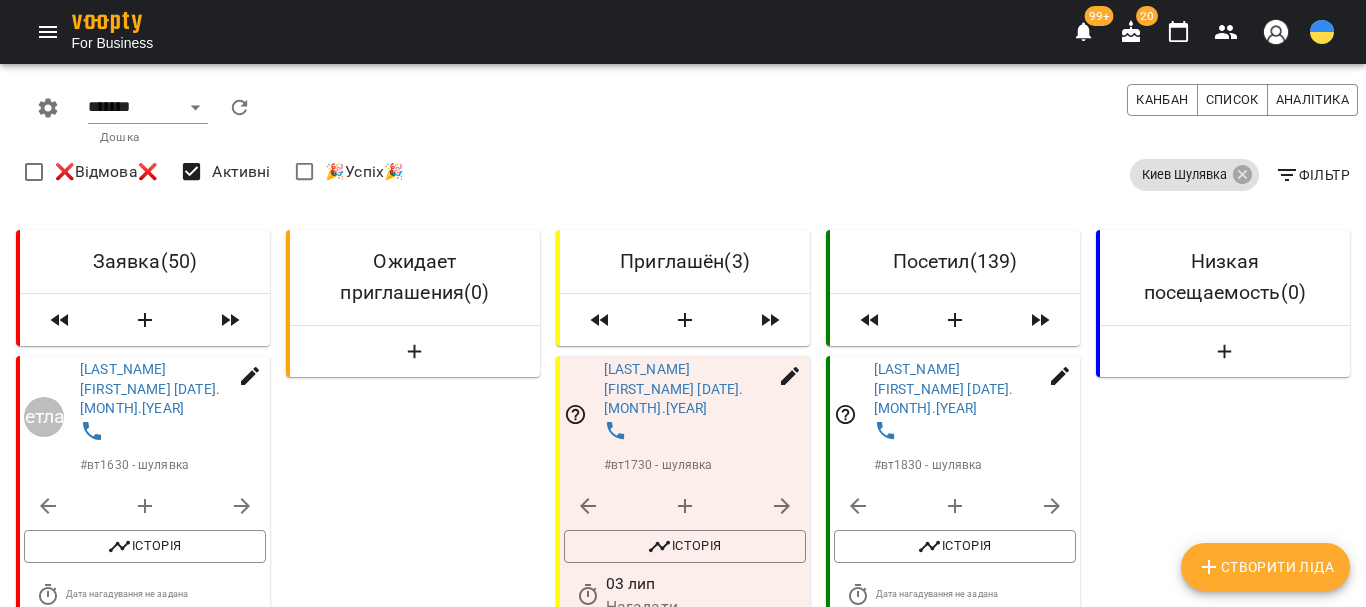 scroll, scrollTop: 0, scrollLeft: 0, axis: both 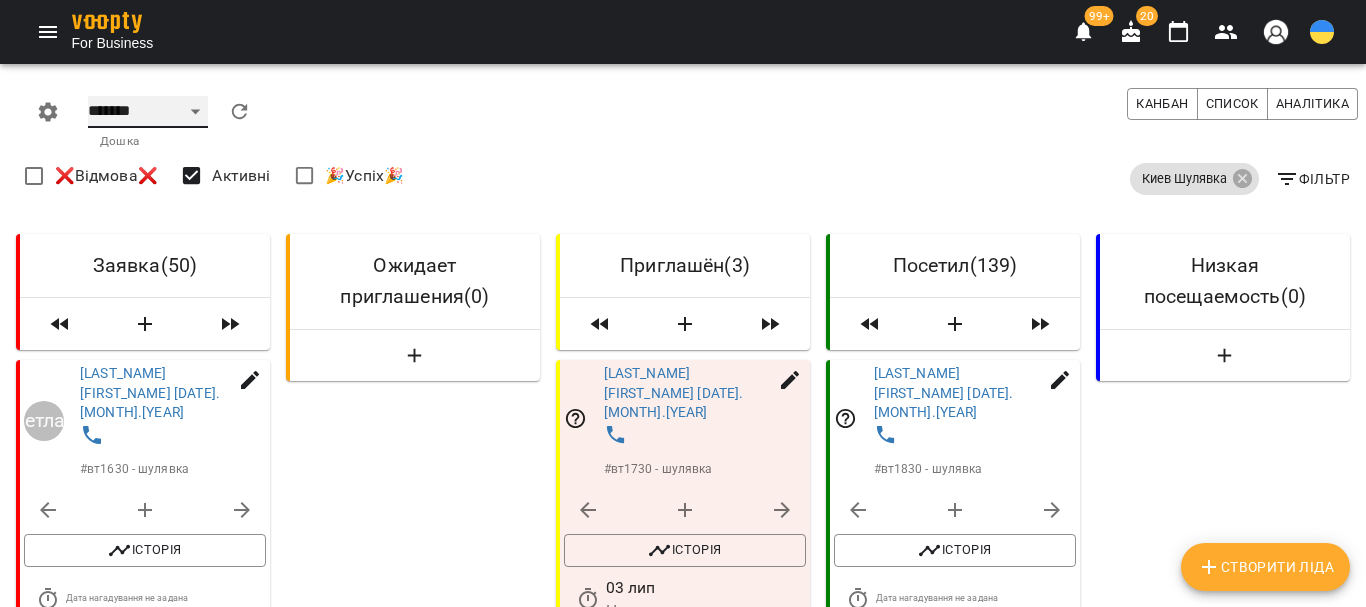 click on "******* ******** **** ****** *****" at bounding box center [148, 112] 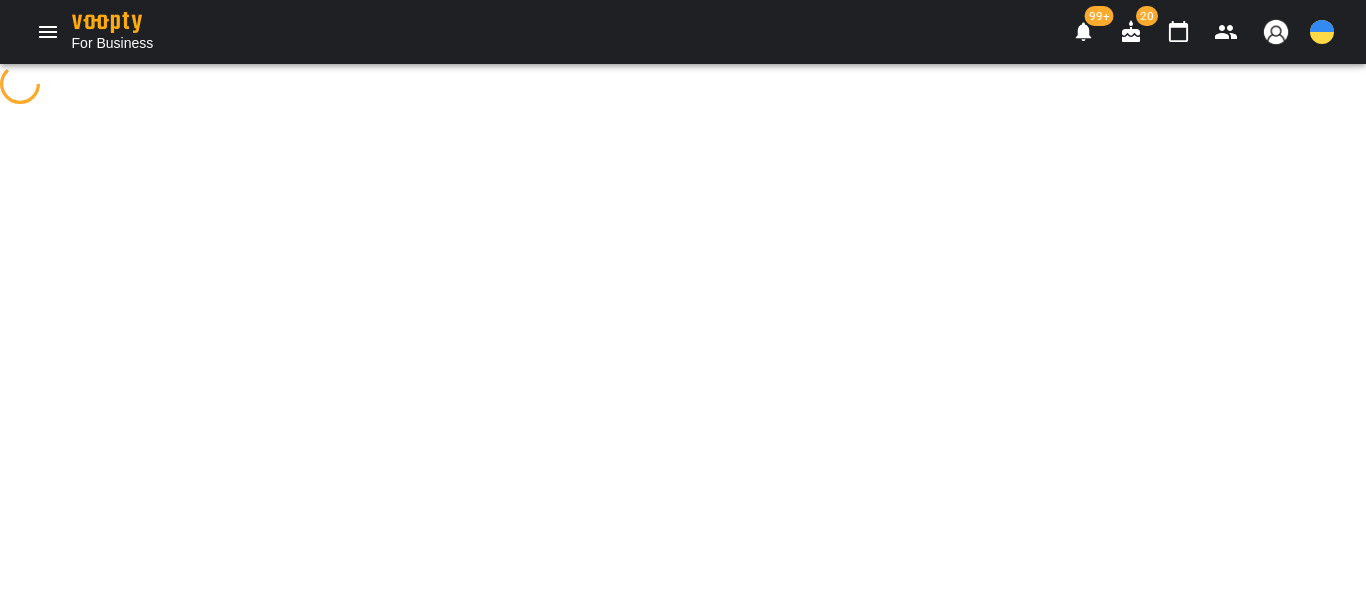 select on "**********" 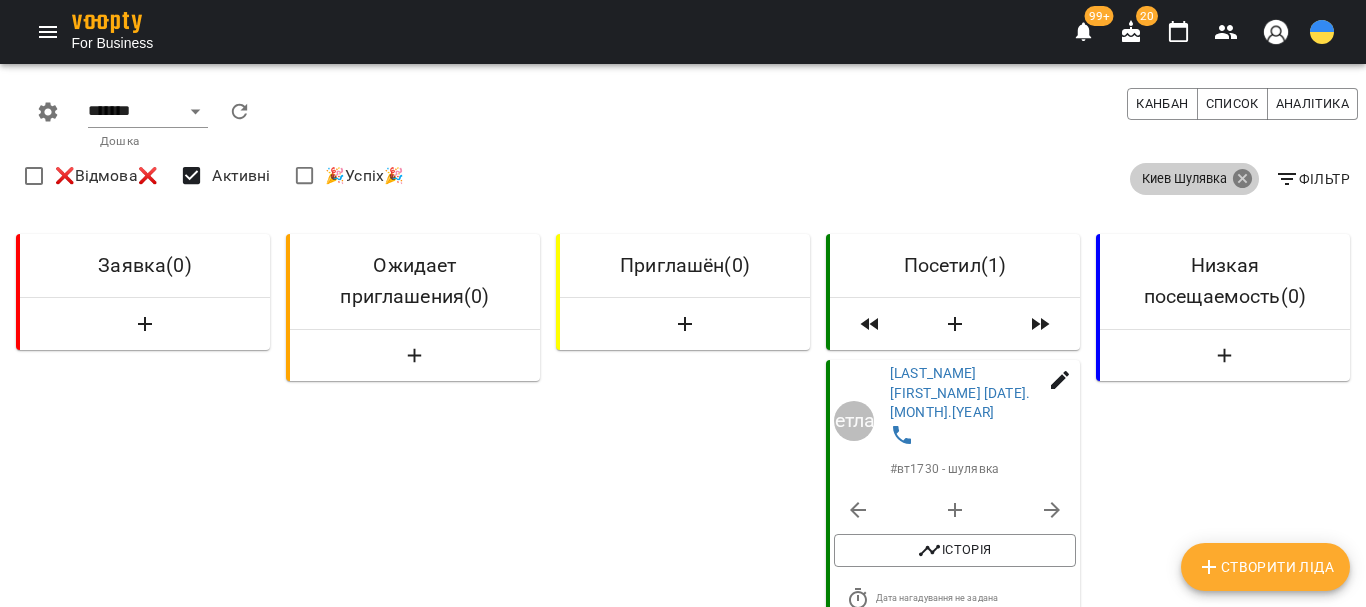 click 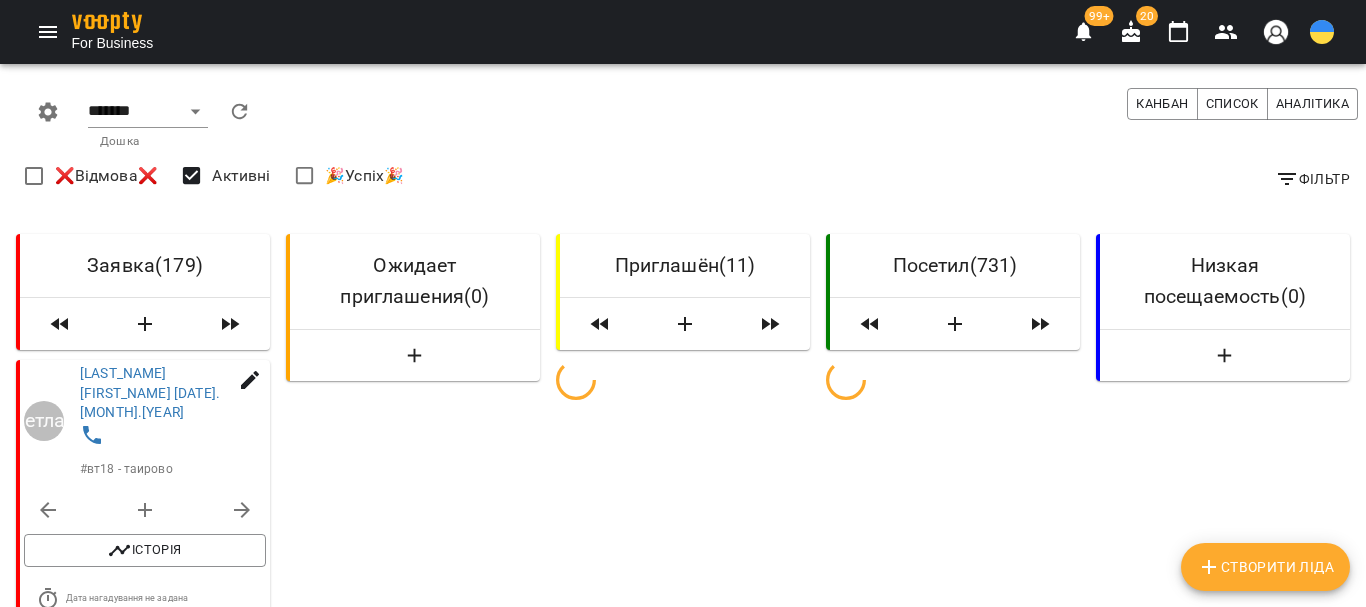 click 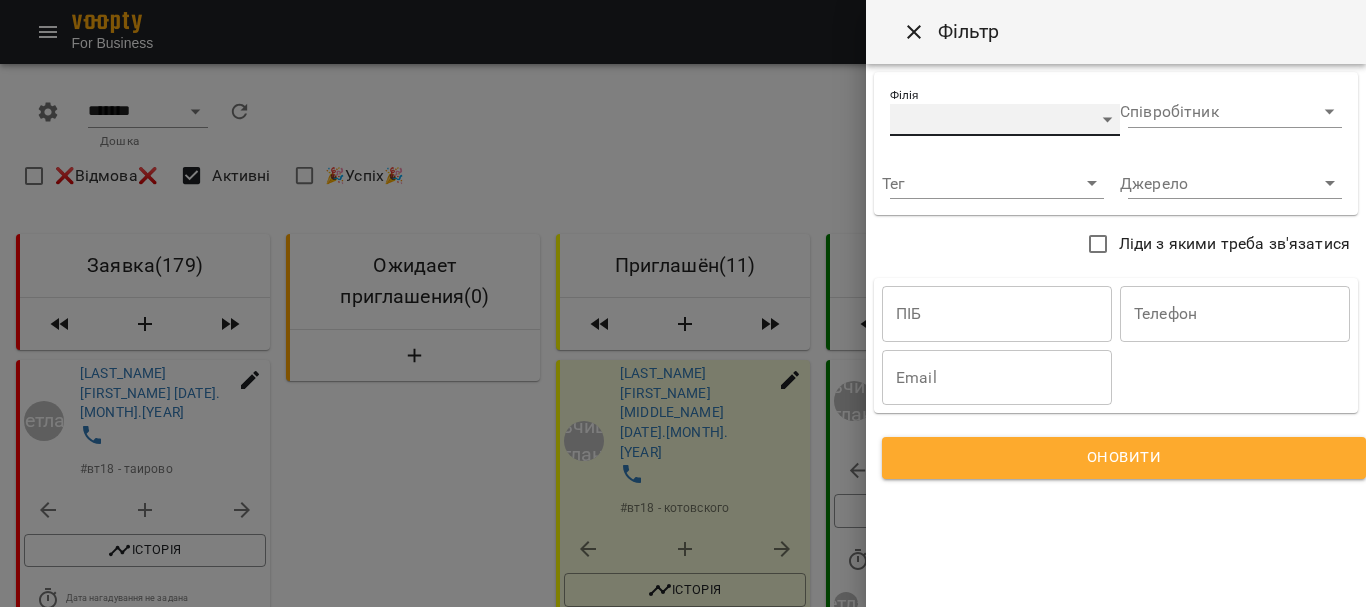 click on "​" at bounding box center [1005, 120] 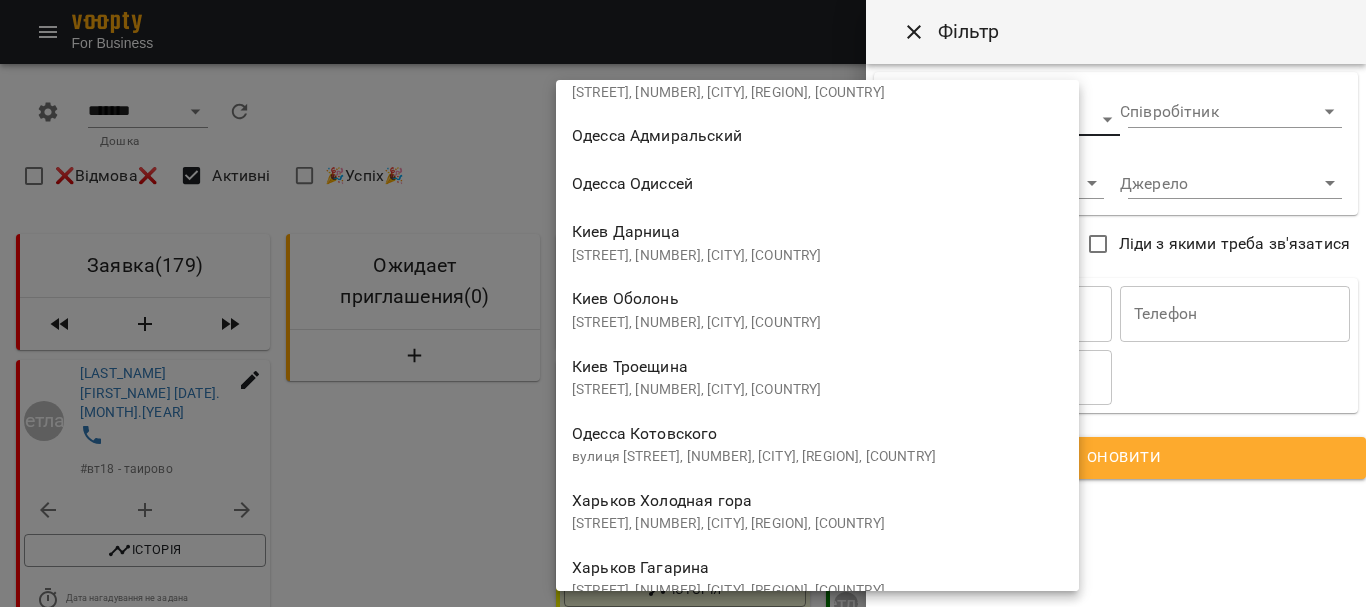 scroll, scrollTop: 1000, scrollLeft: 0, axis: vertical 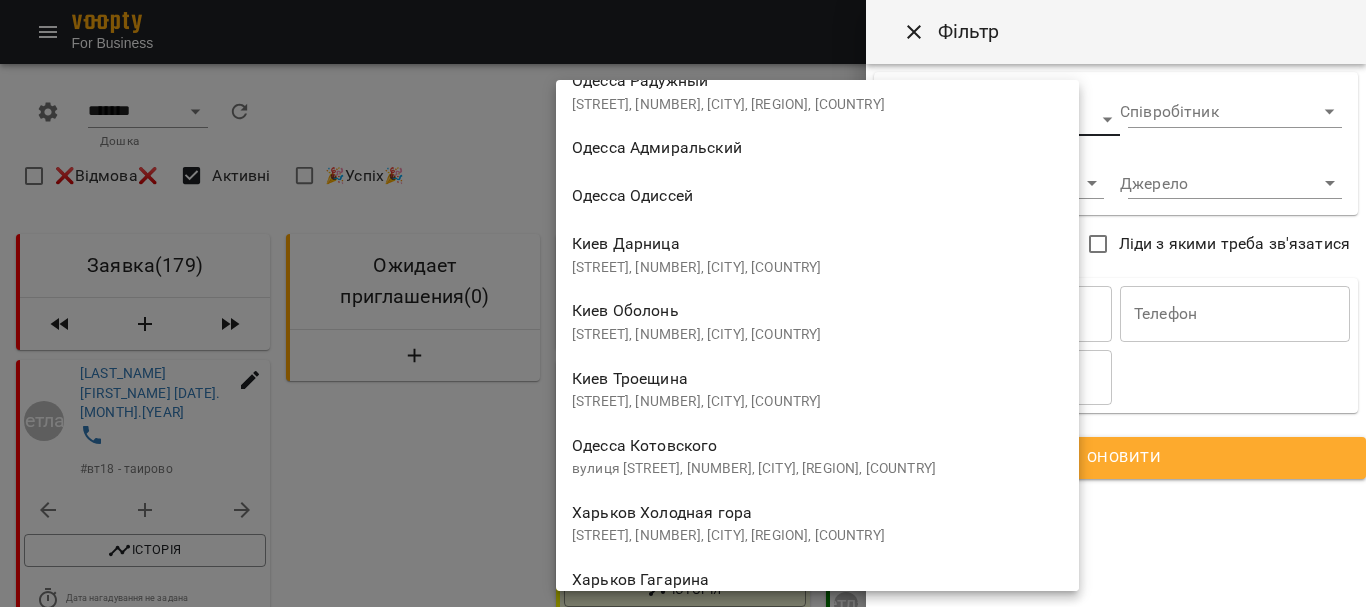 click on "Одесса Адмиральский" at bounding box center [817, 148] 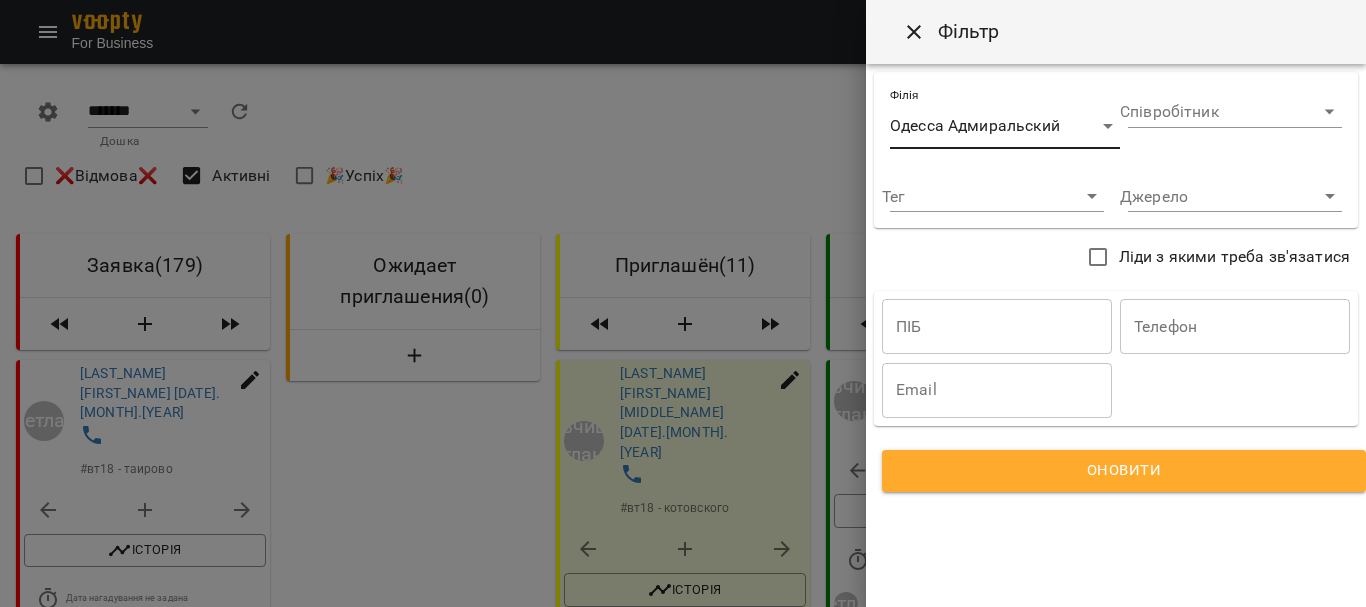 click on "Оновити" at bounding box center [1124, 471] 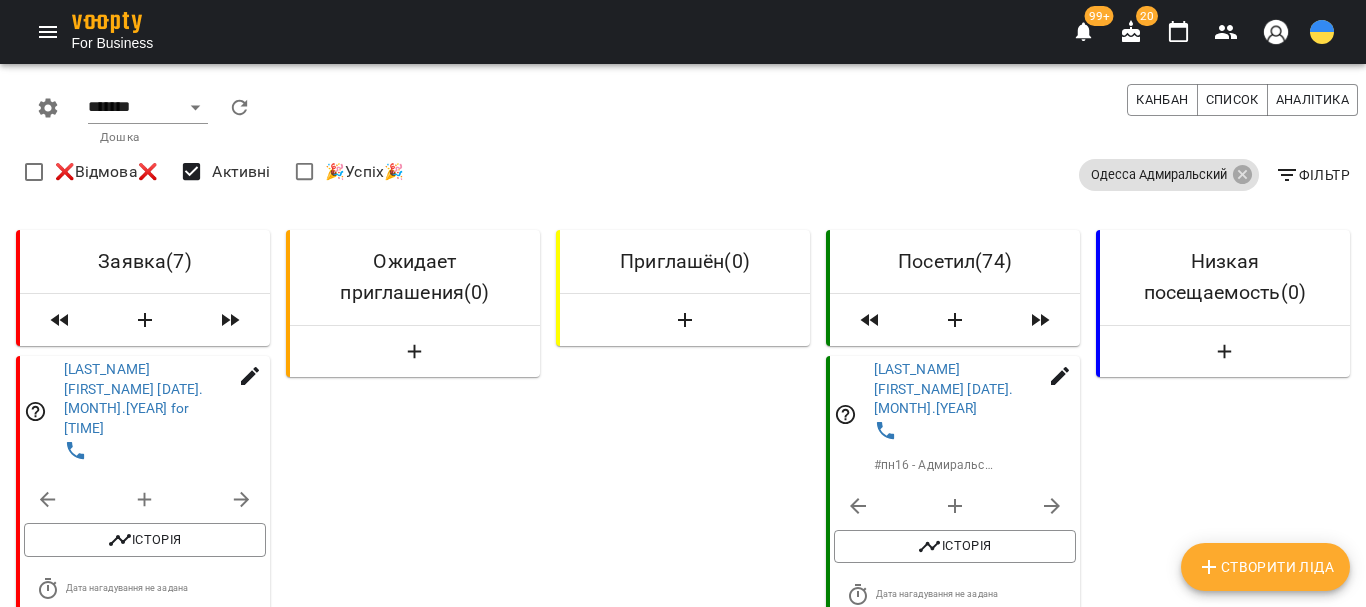 scroll, scrollTop: 800, scrollLeft: 0, axis: vertical 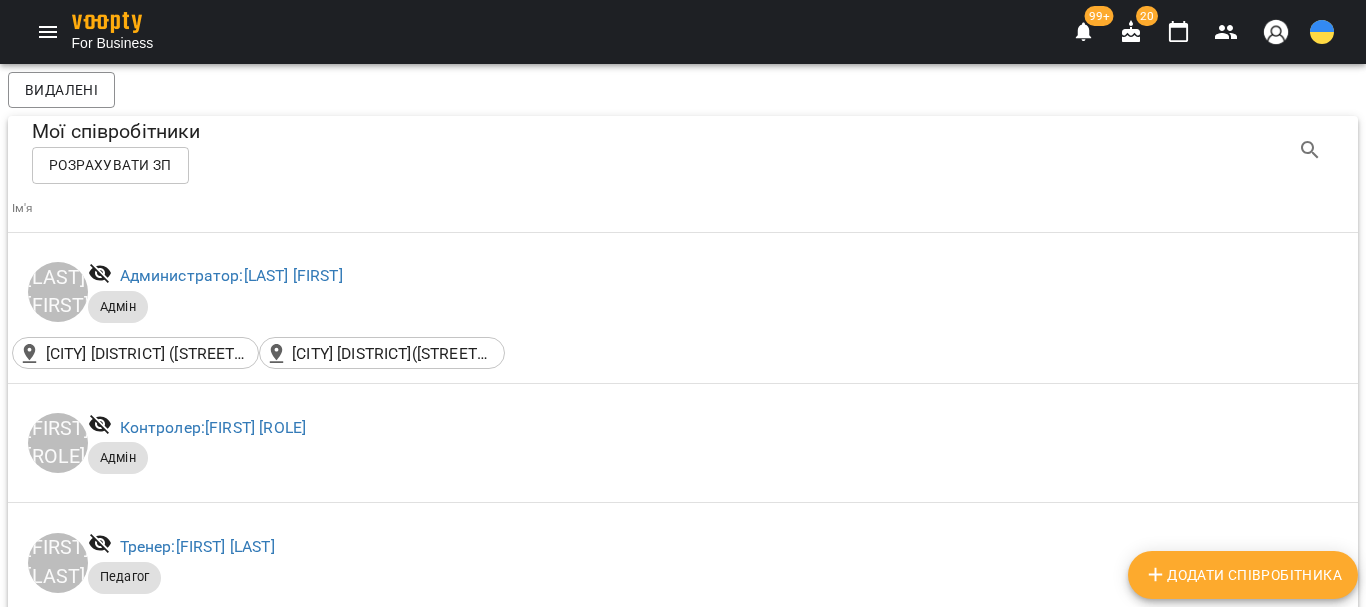 click 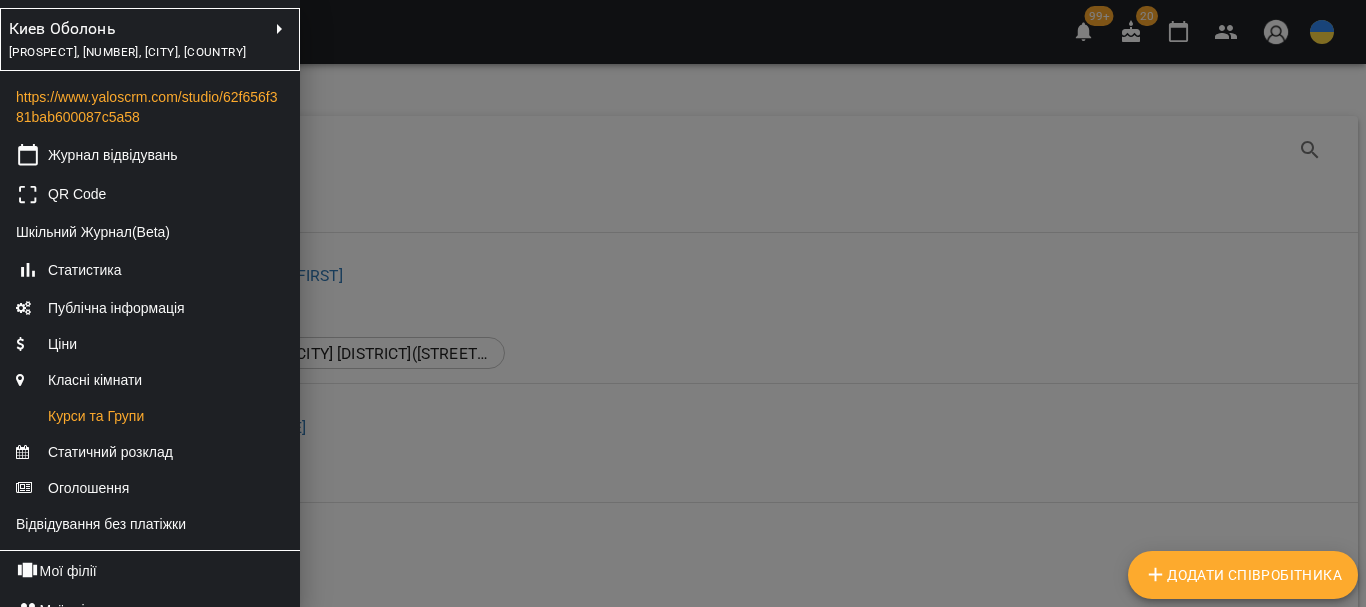 scroll, scrollTop: 300, scrollLeft: 0, axis: vertical 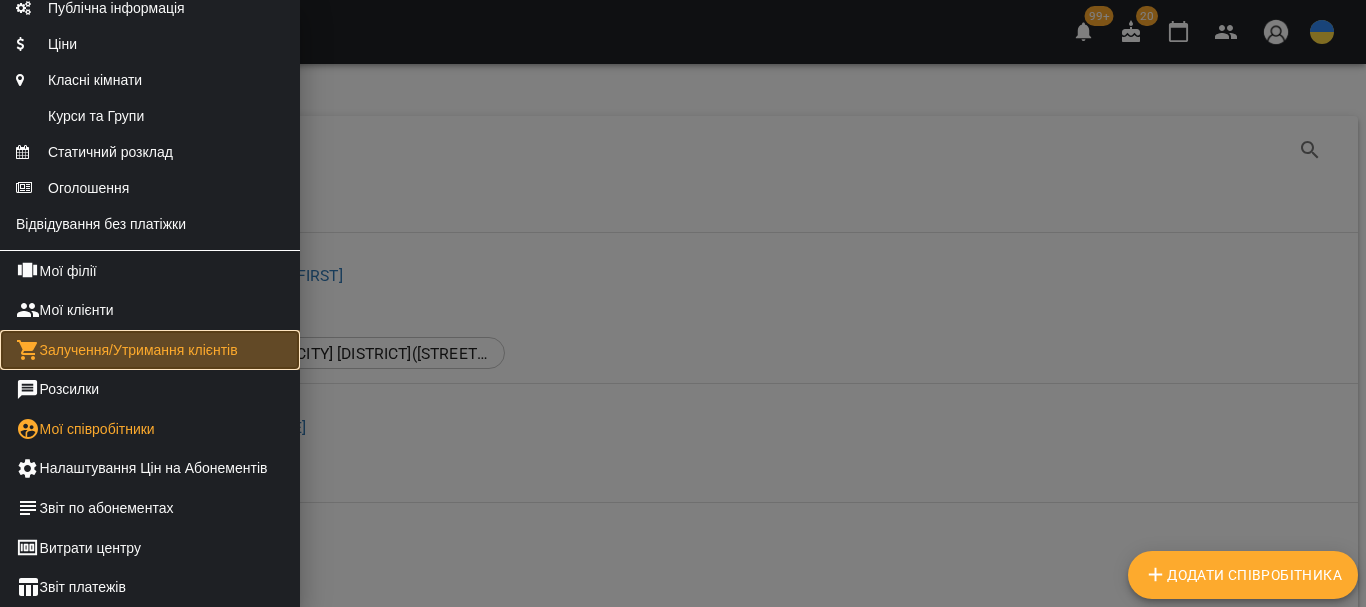 click on "Залучення/Утримання клієнтів" at bounding box center [150, 350] 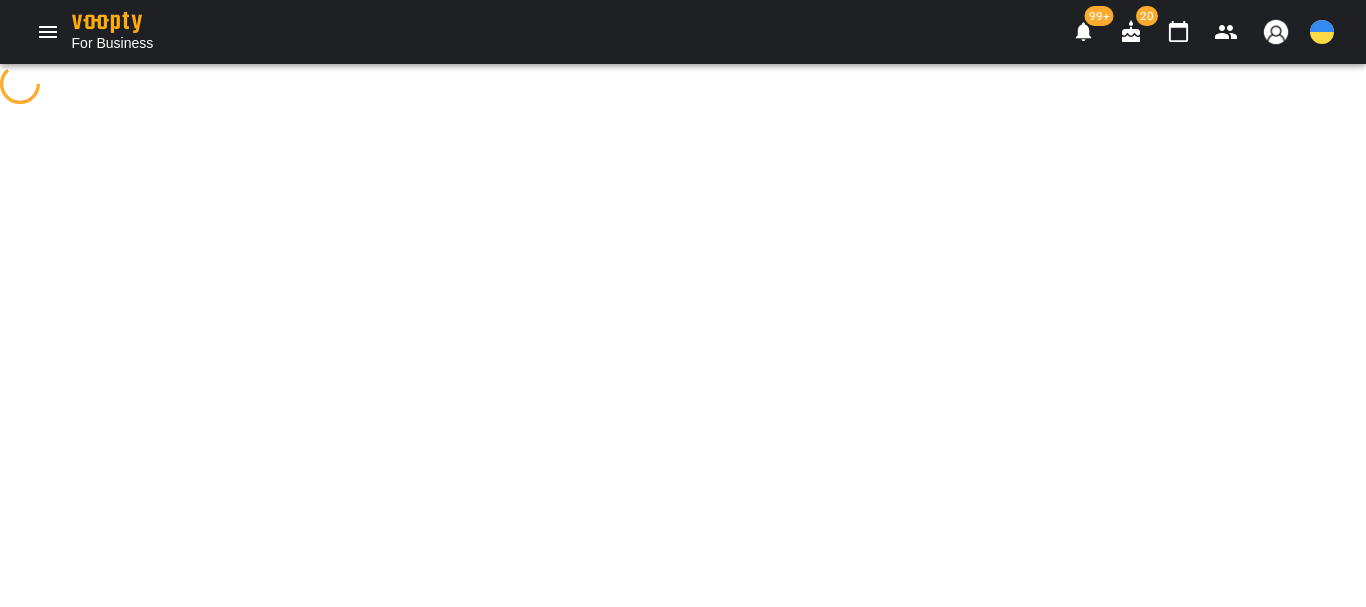 select on "**********" 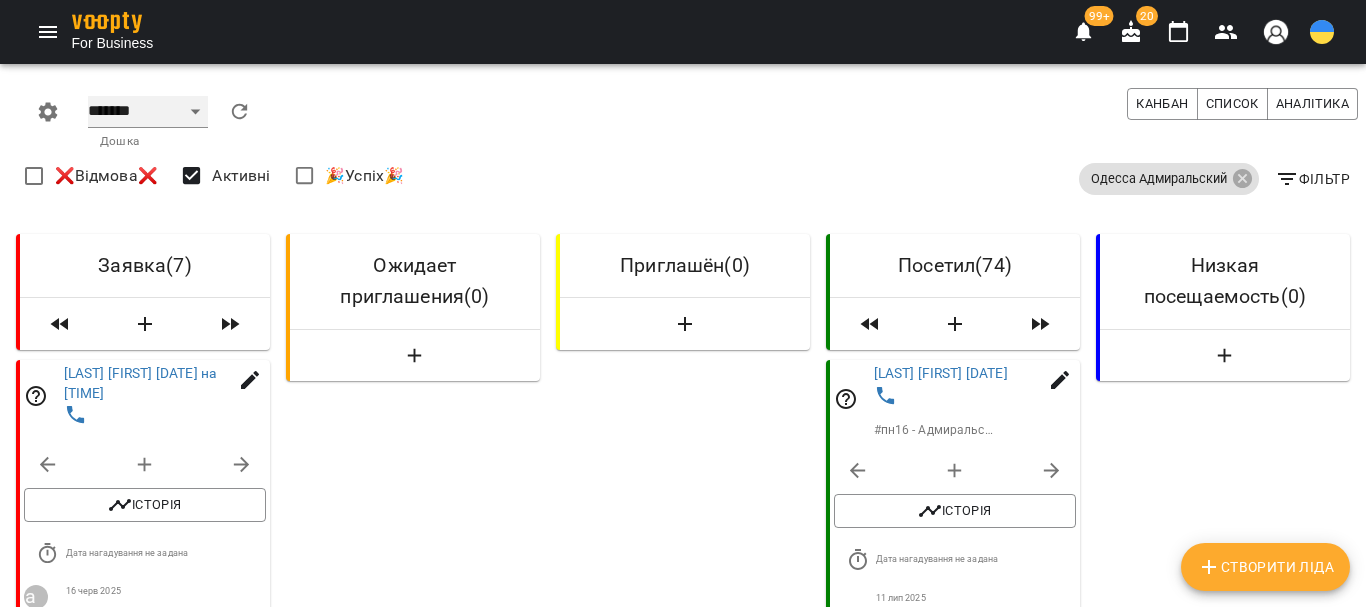 click on "******* ******** **** ****** *****" at bounding box center [148, 112] 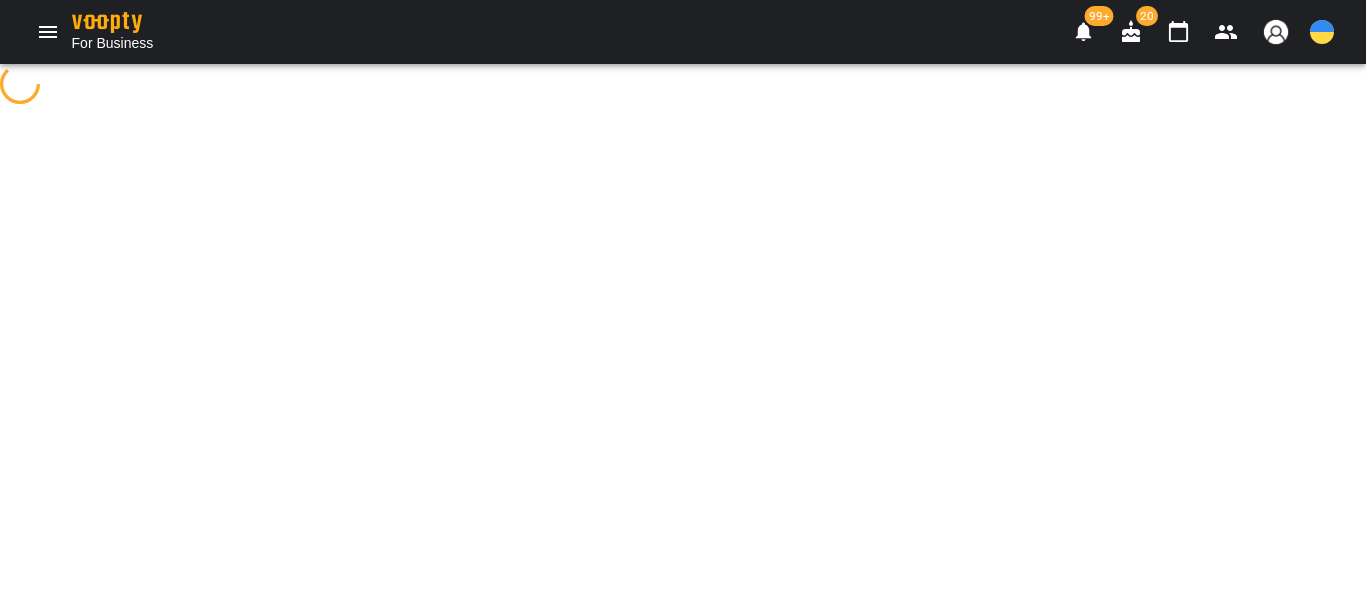 select on "**********" 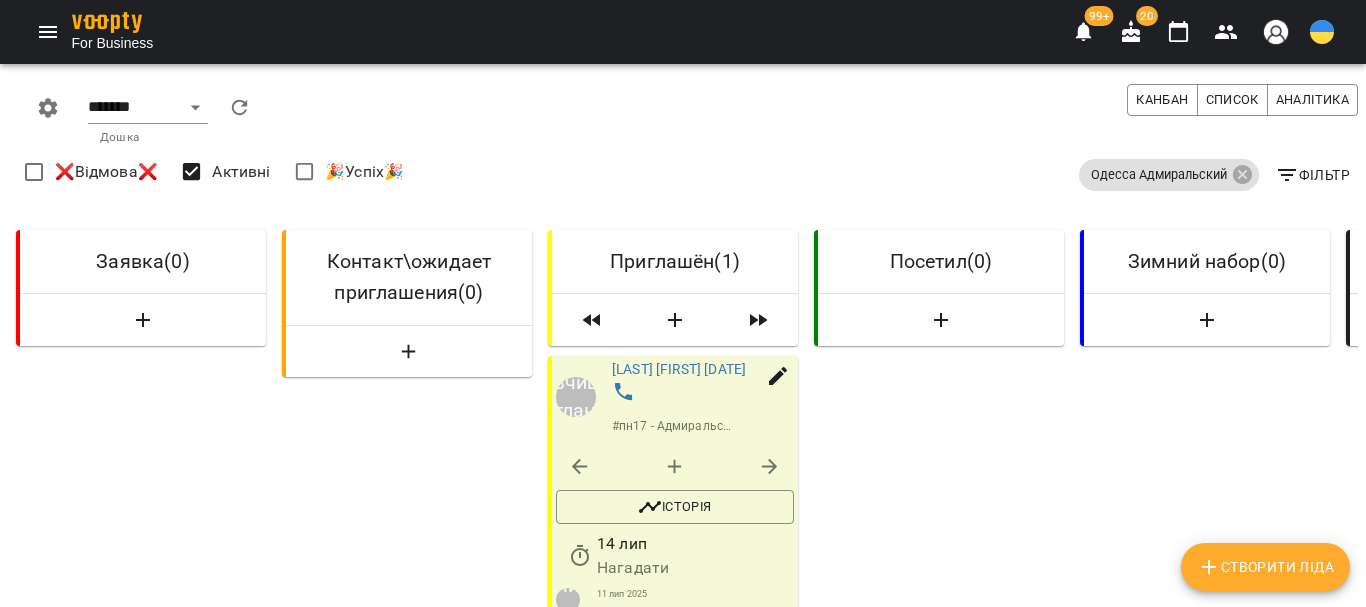 scroll, scrollTop: 100, scrollLeft: 0, axis: vertical 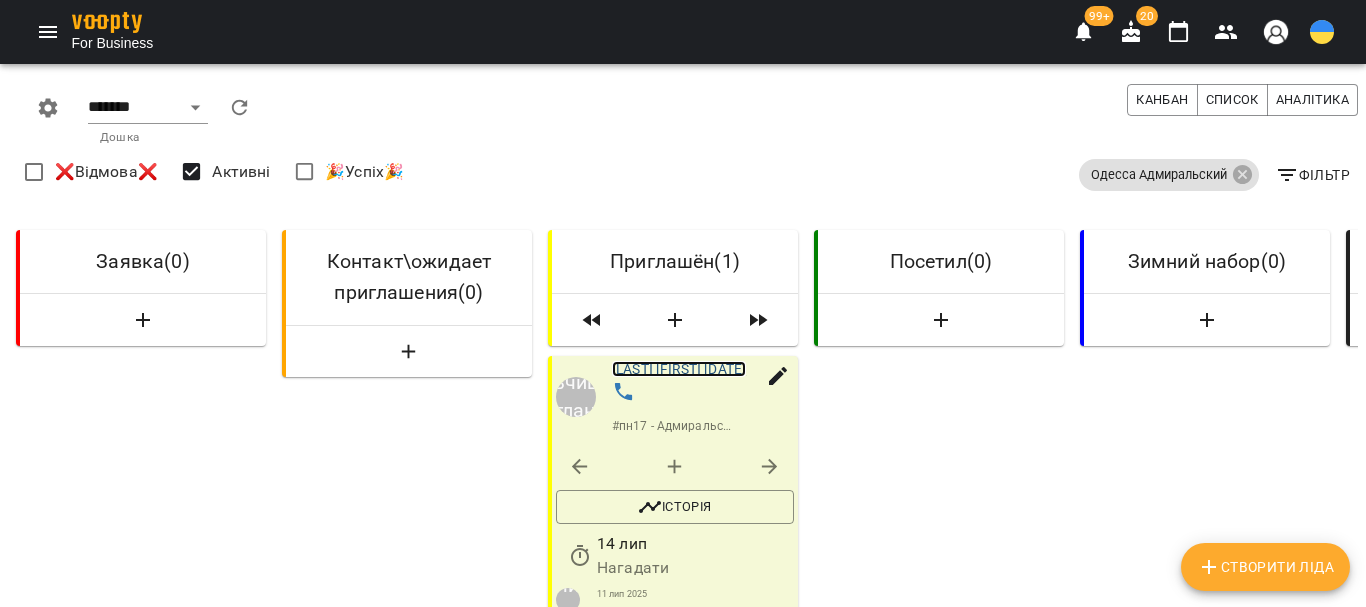 click on "Удовиченко Алиса
24.12.2020" at bounding box center (679, 369) 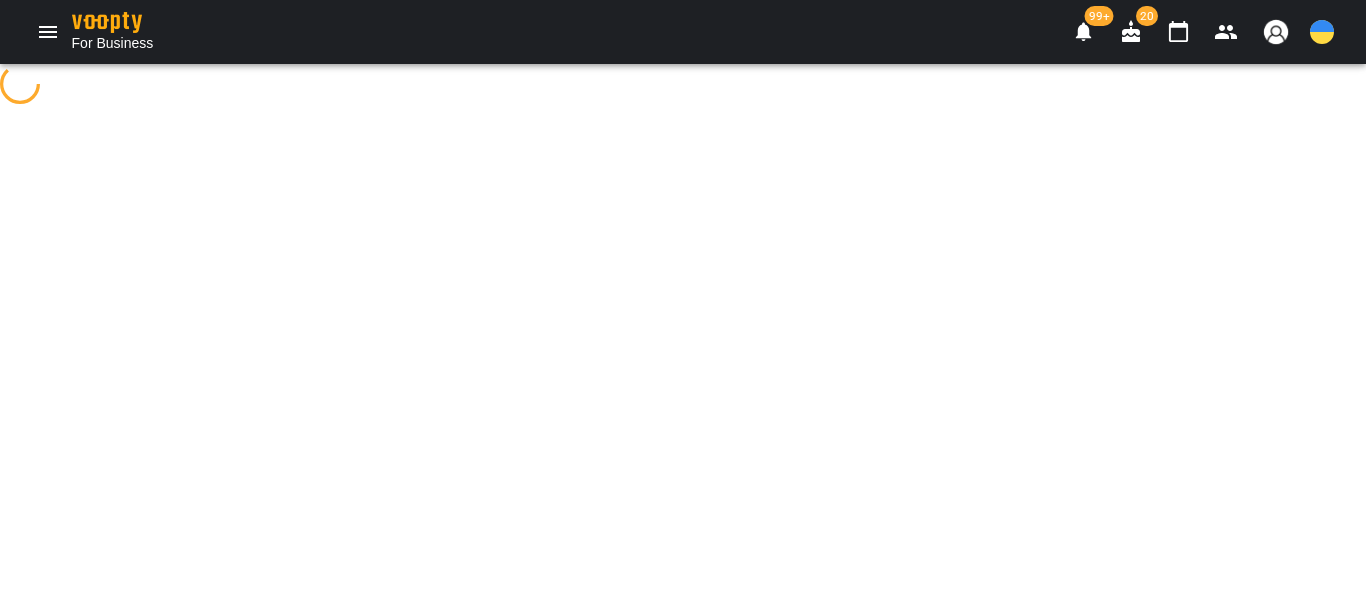 scroll, scrollTop: 0, scrollLeft: 0, axis: both 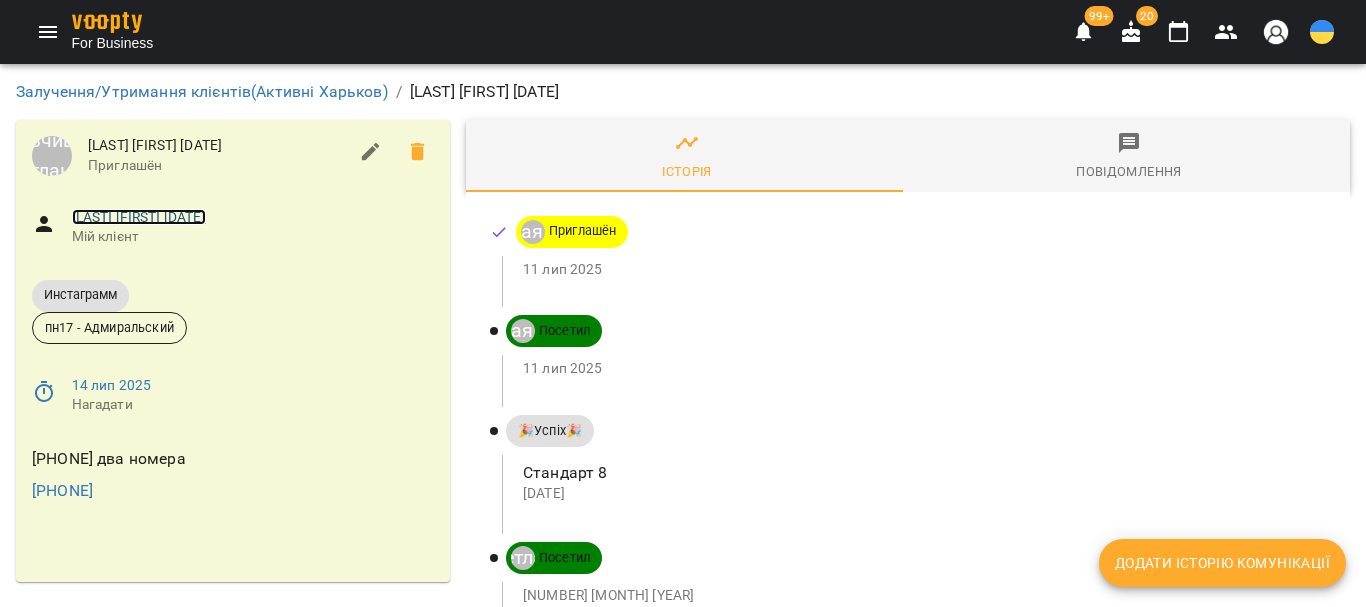 click on "Удовиченко Алиса
24.12.2020" at bounding box center (139, 217) 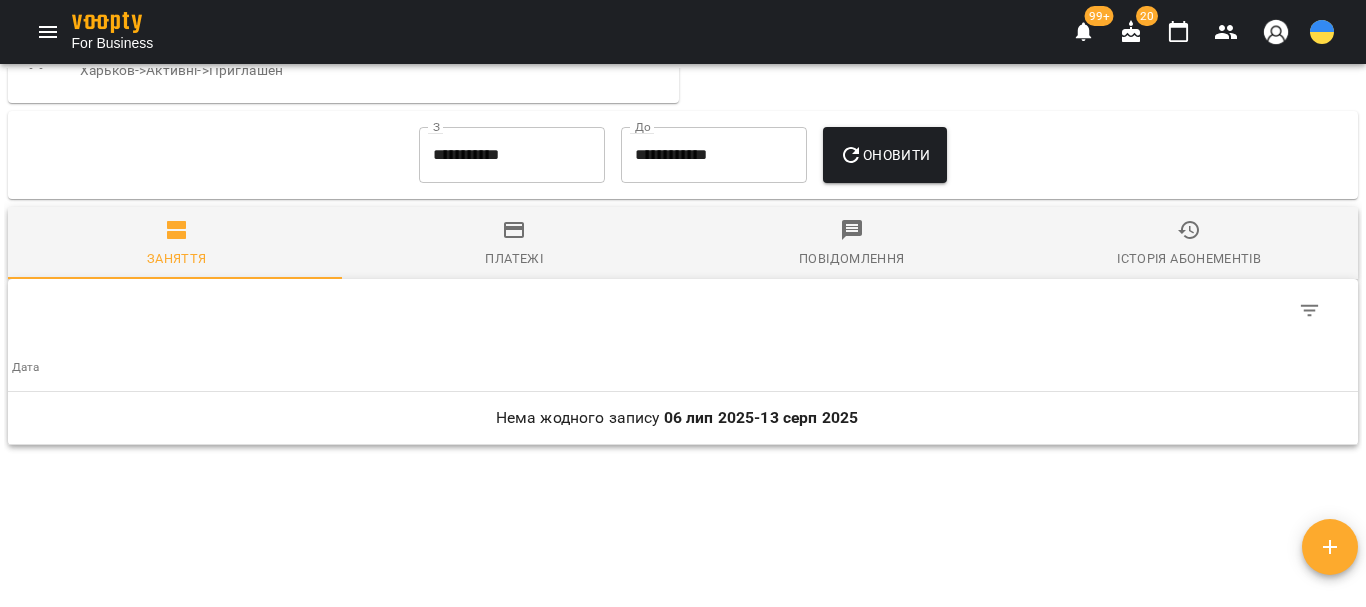 scroll, scrollTop: 1100, scrollLeft: 0, axis: vertical 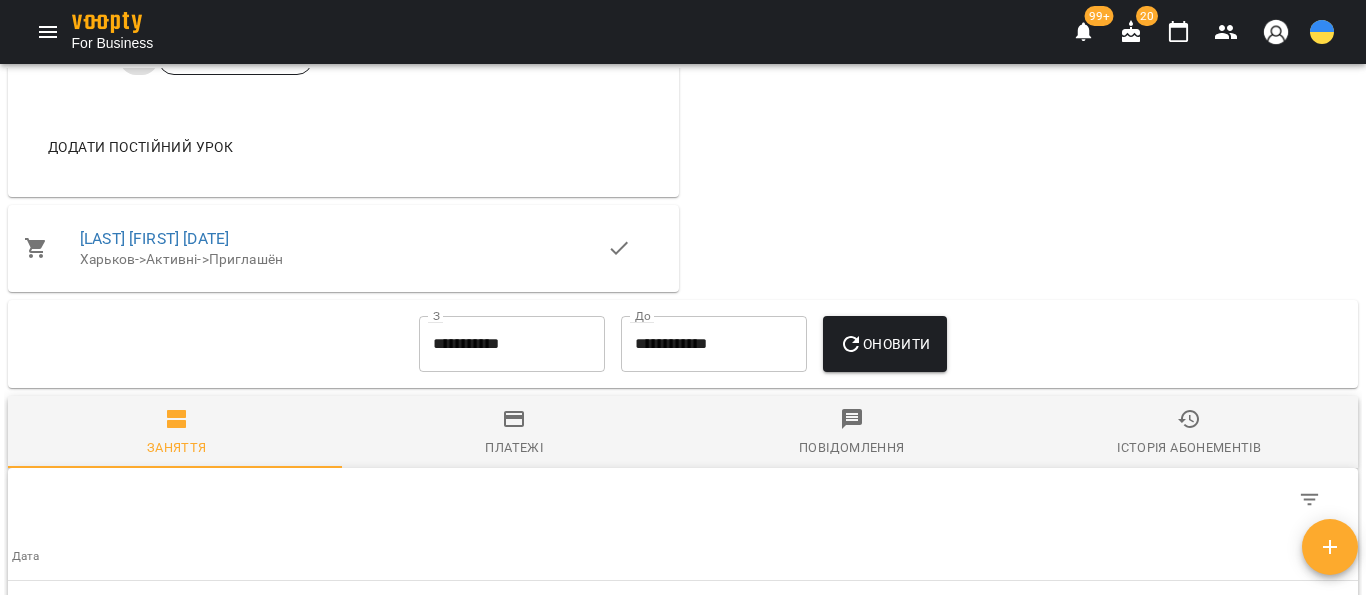 click on "**********" at bounding box center (512, 344) 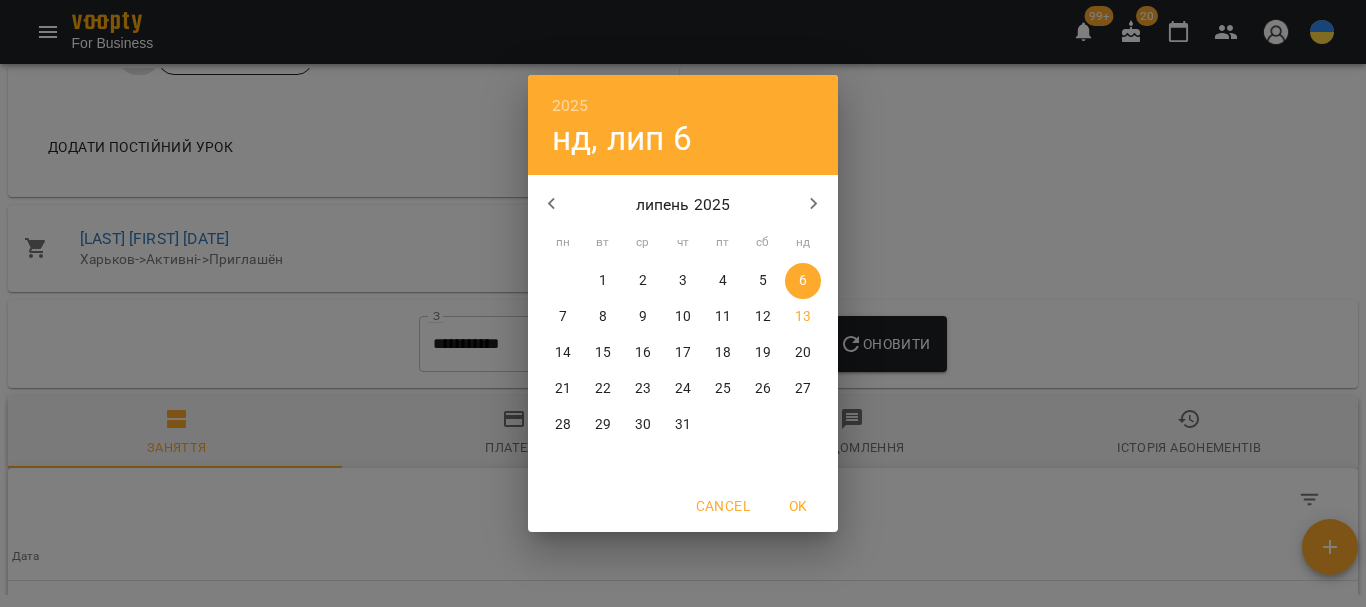 click 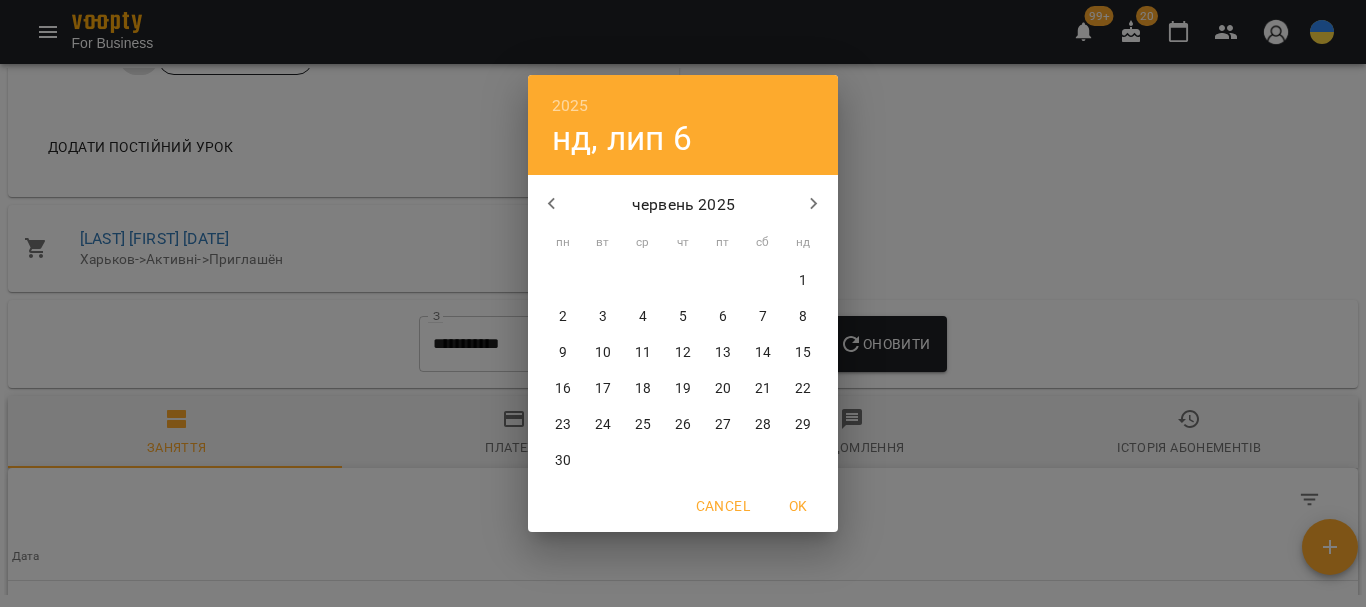click 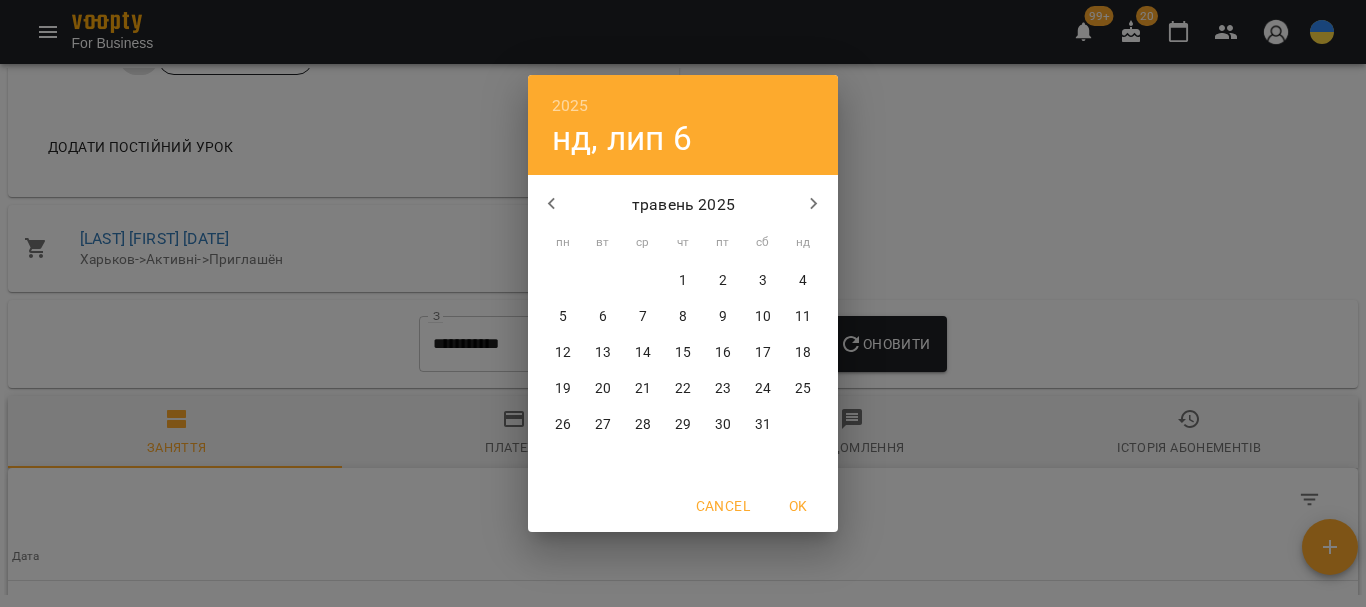 click 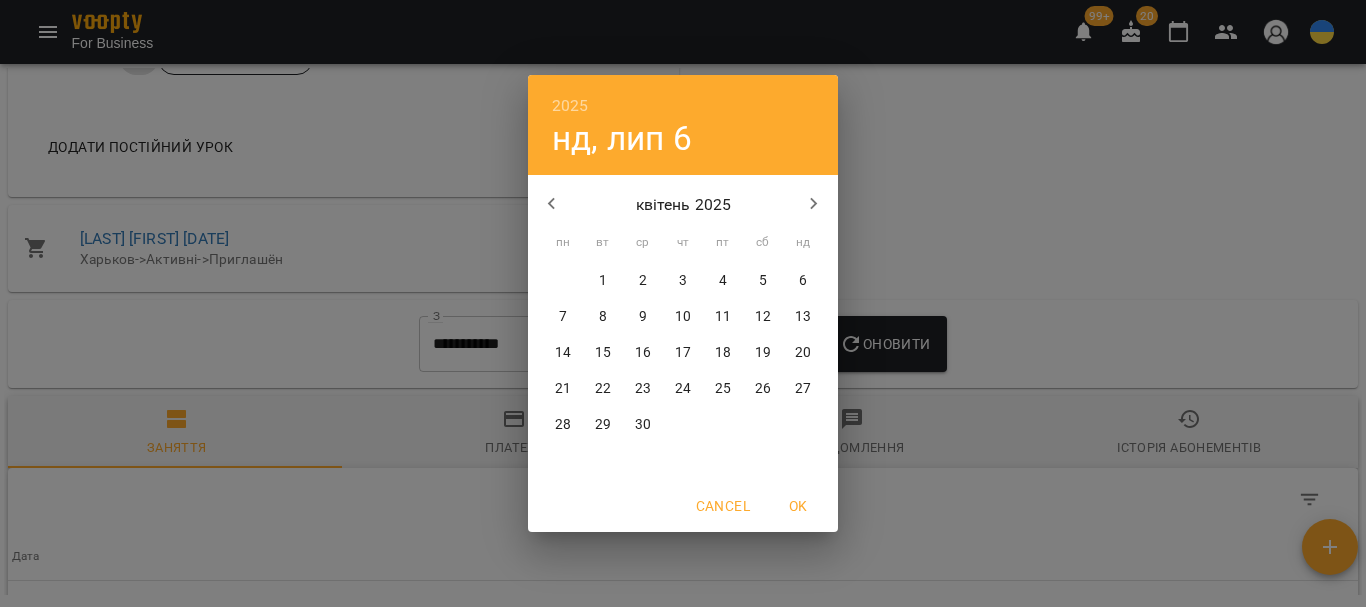 click 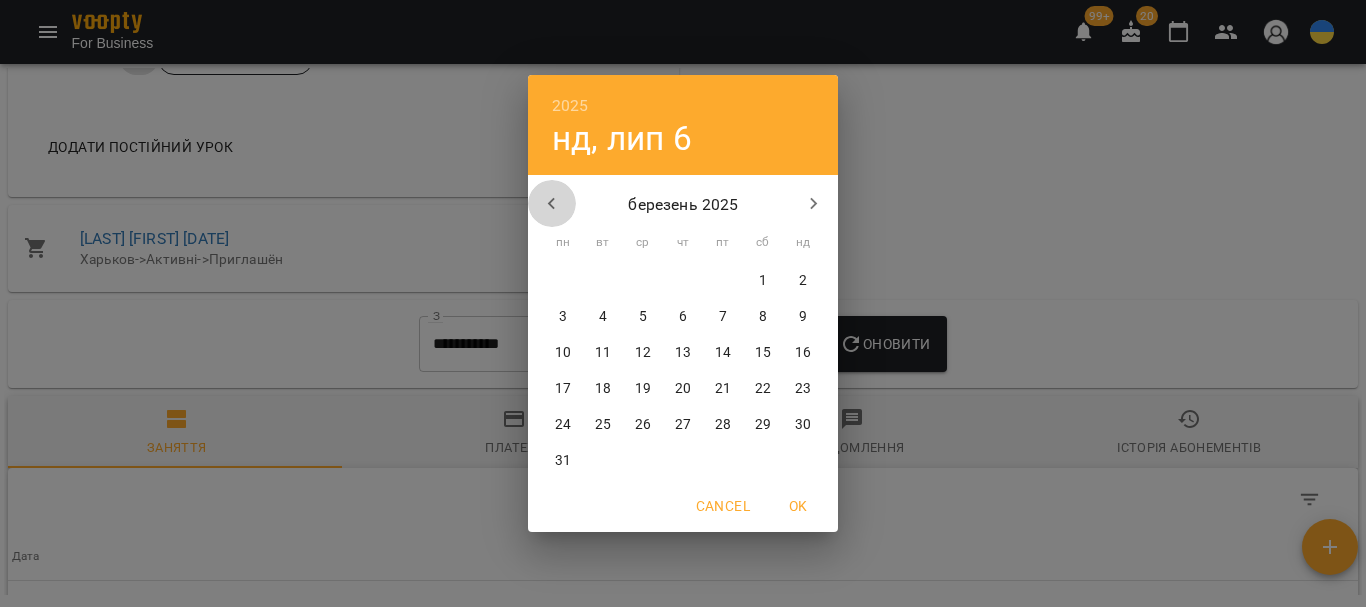 click at bounding box center (552, 204) 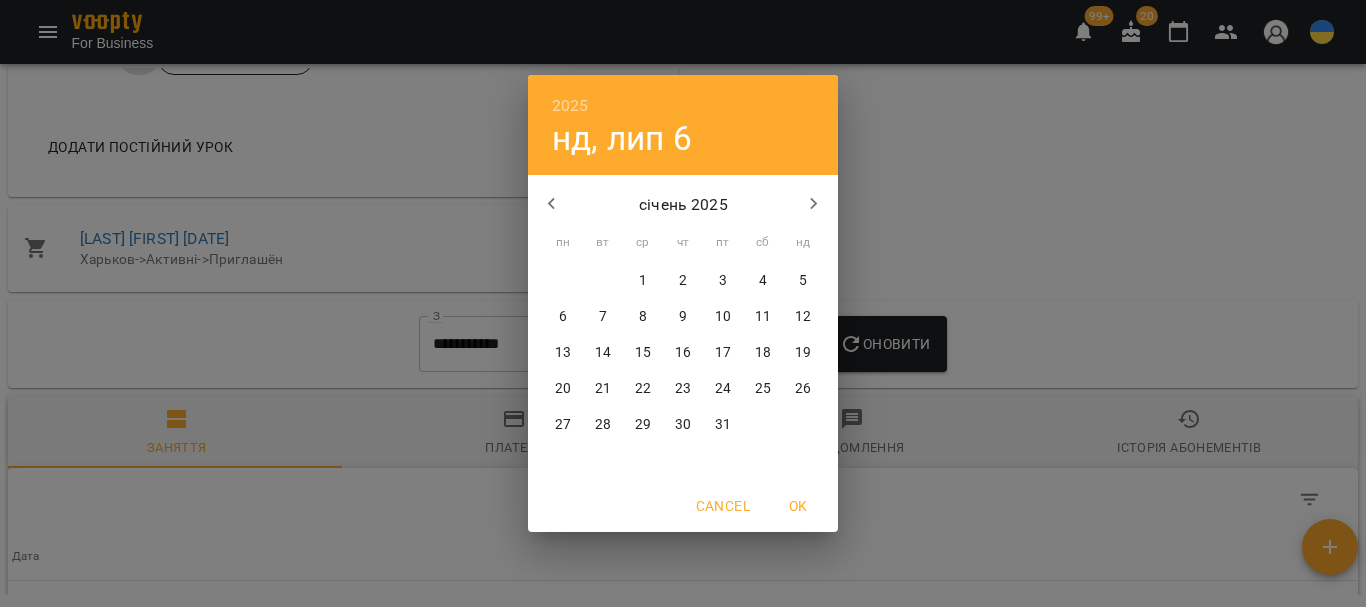 click at bounding box center (552, 204) 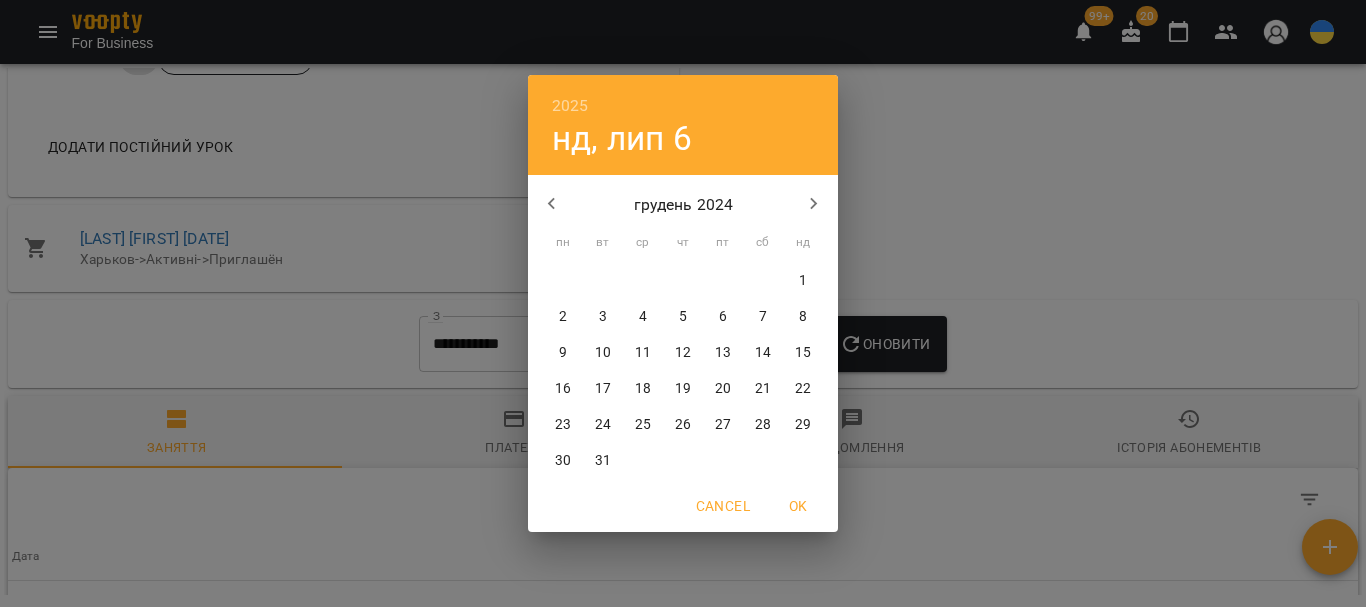 click at bounding box center (552, 204) 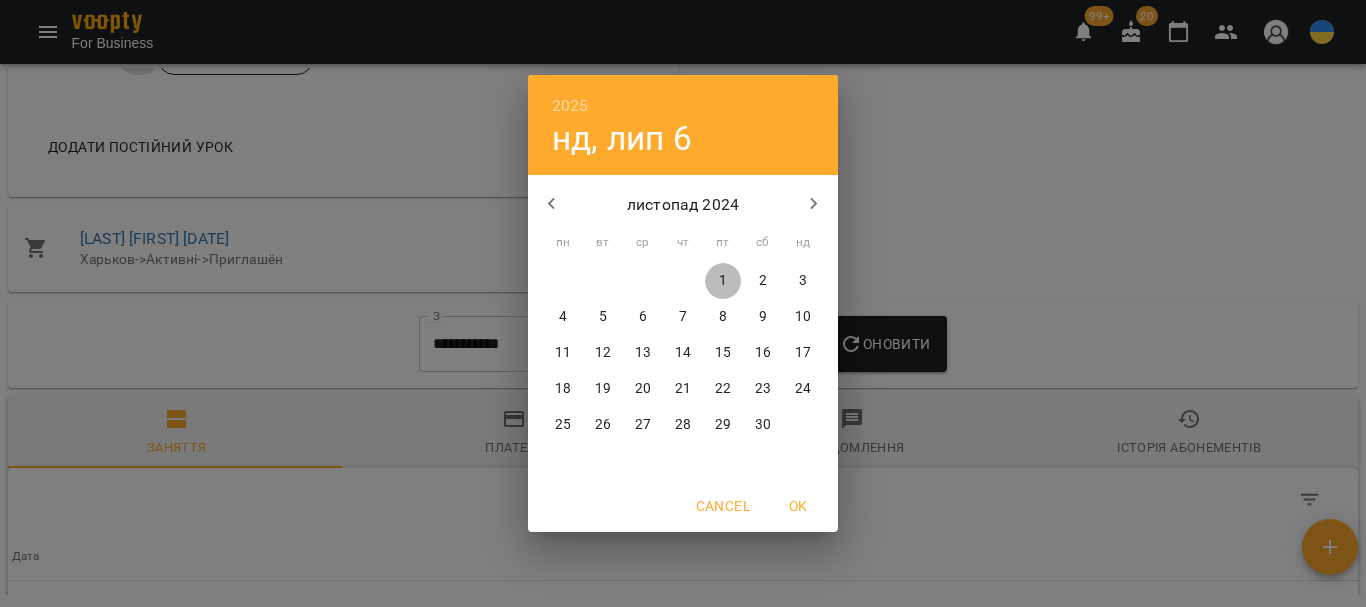 click on "1" at bounding box center (723, 281) 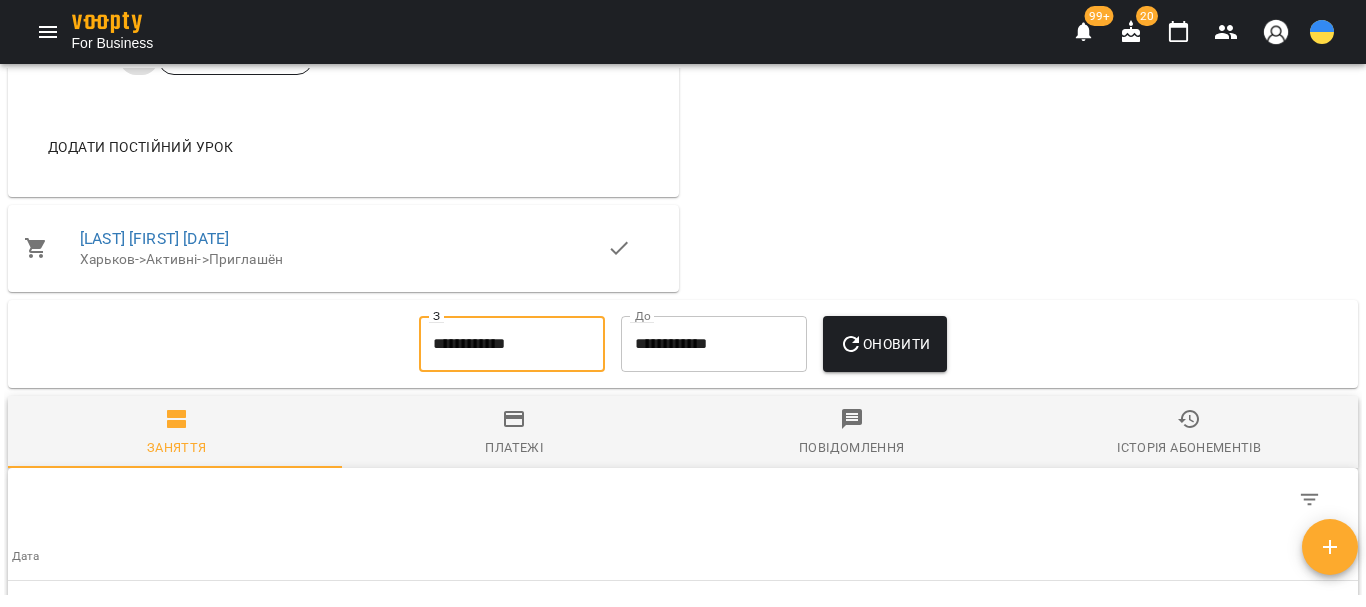 click on "Оновити" at bounding box center [884, 344] 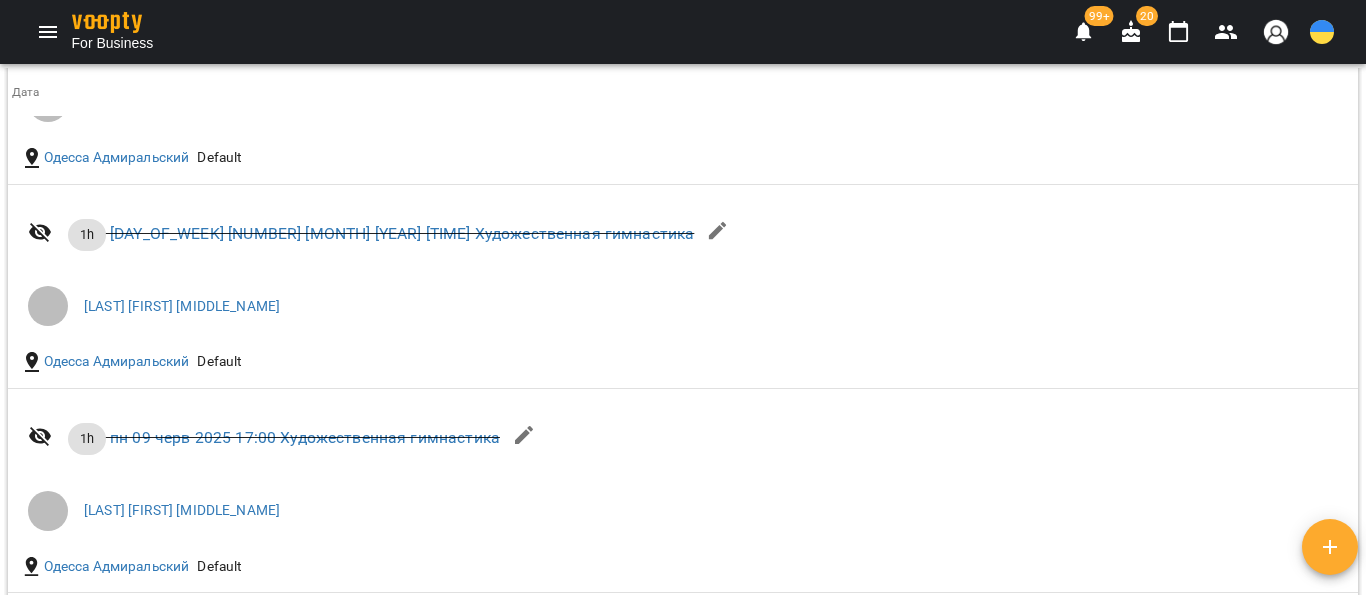 scroll, scrollTop: 14140, scrollLeft: 0, axis: vertical 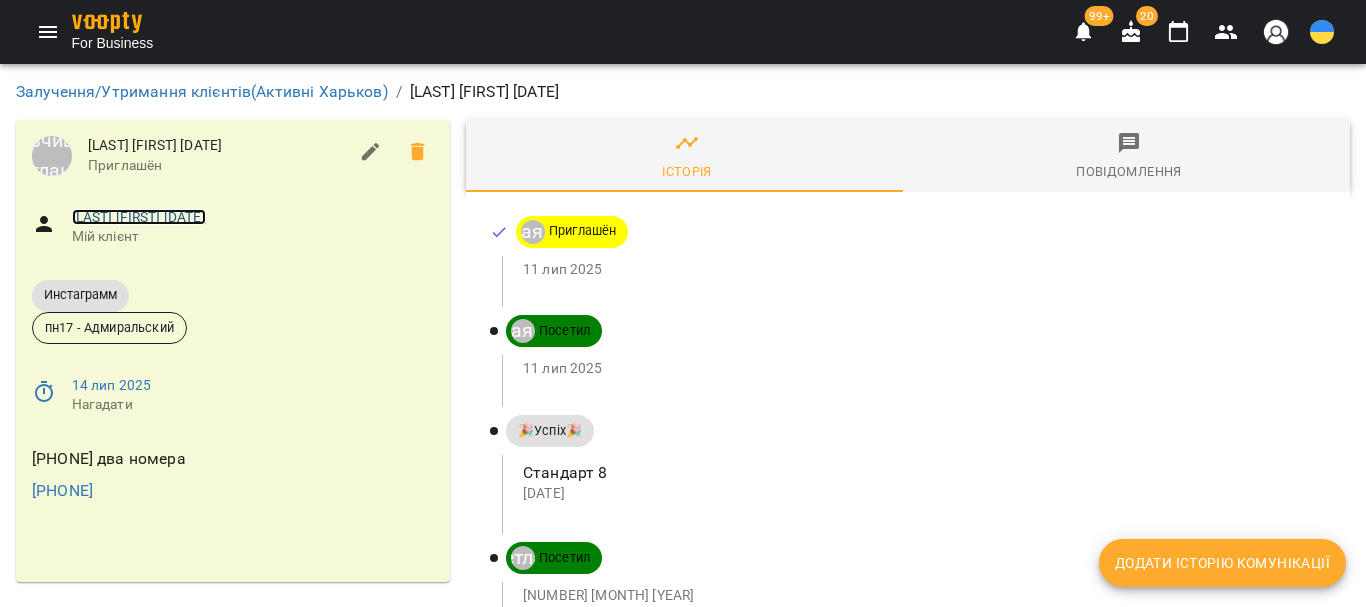 click on "Удовиченко Алиса
24.12.2020" at bounding box center [139, 217] 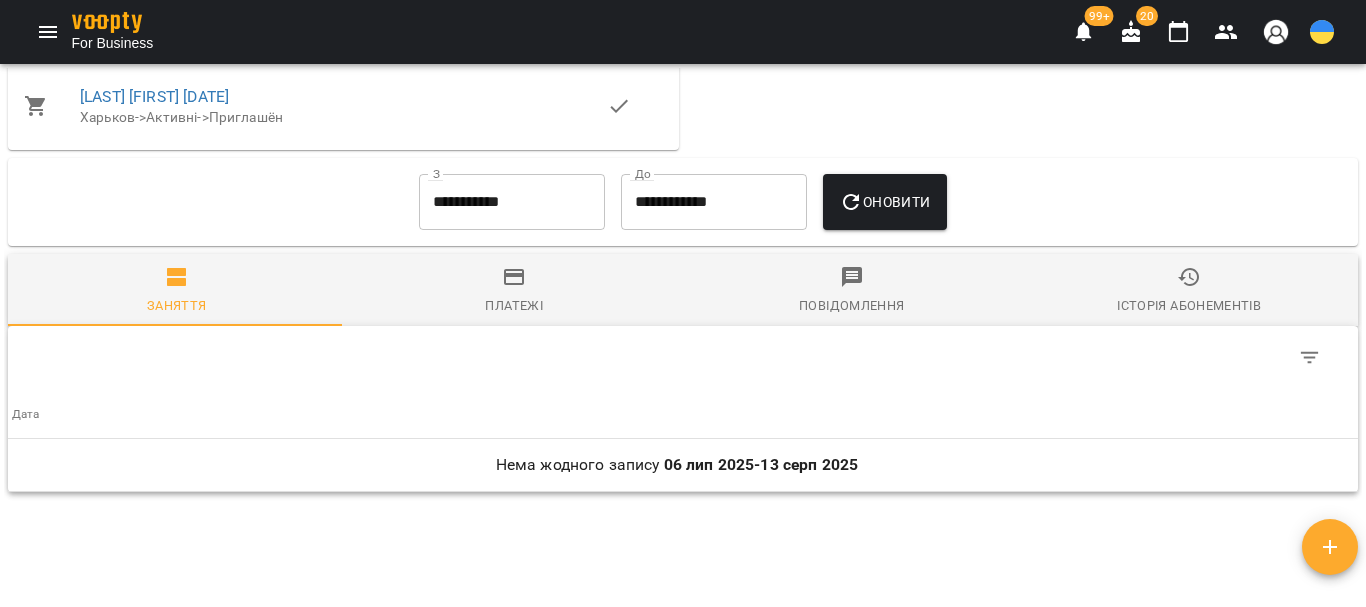 scroll, scrollTop: 1020, scrollLeft: 0, axis: vertical 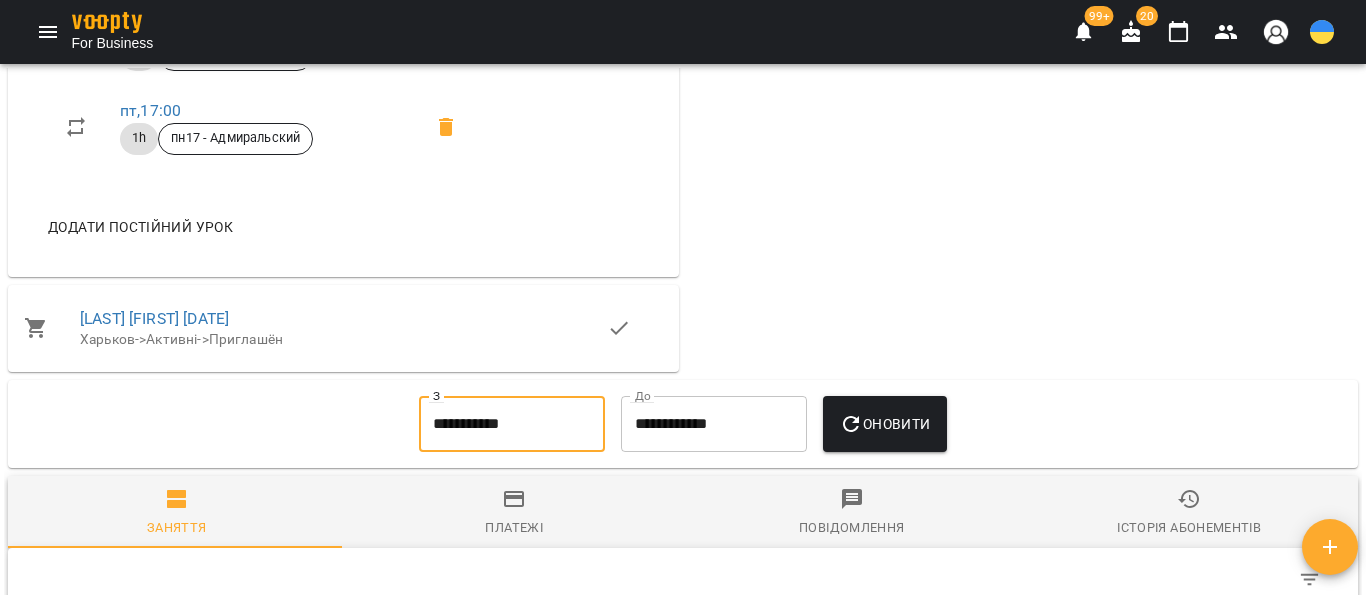 click on "**********" at bounding box center [512, 424] 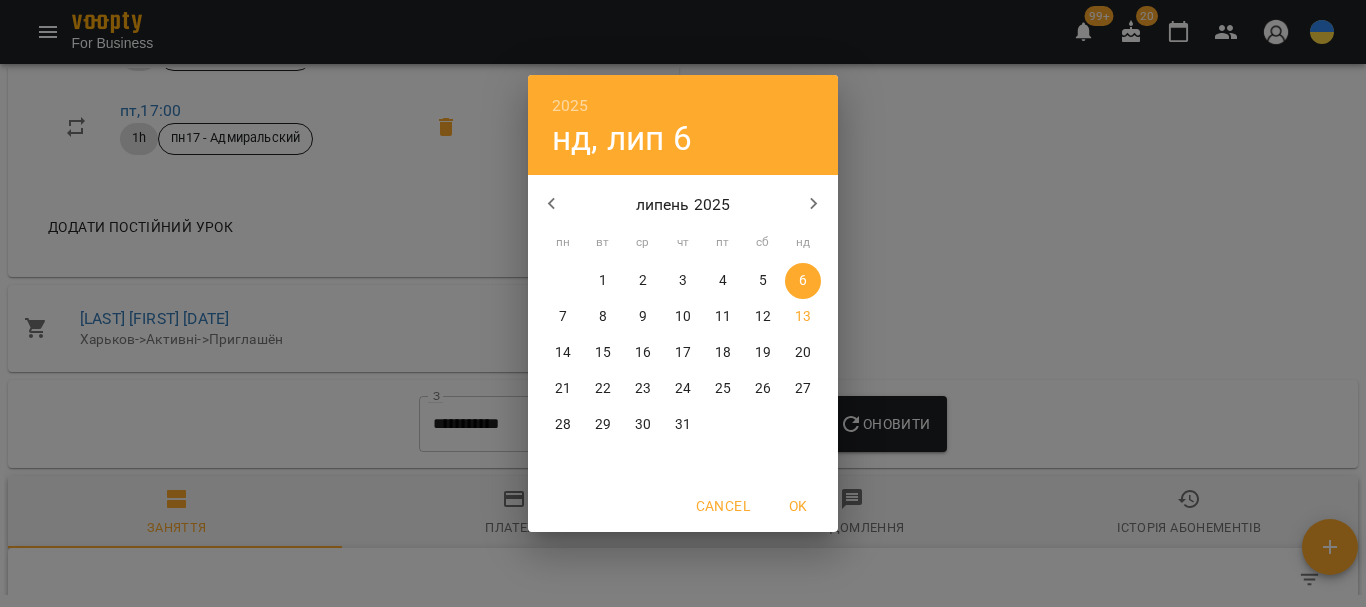 click 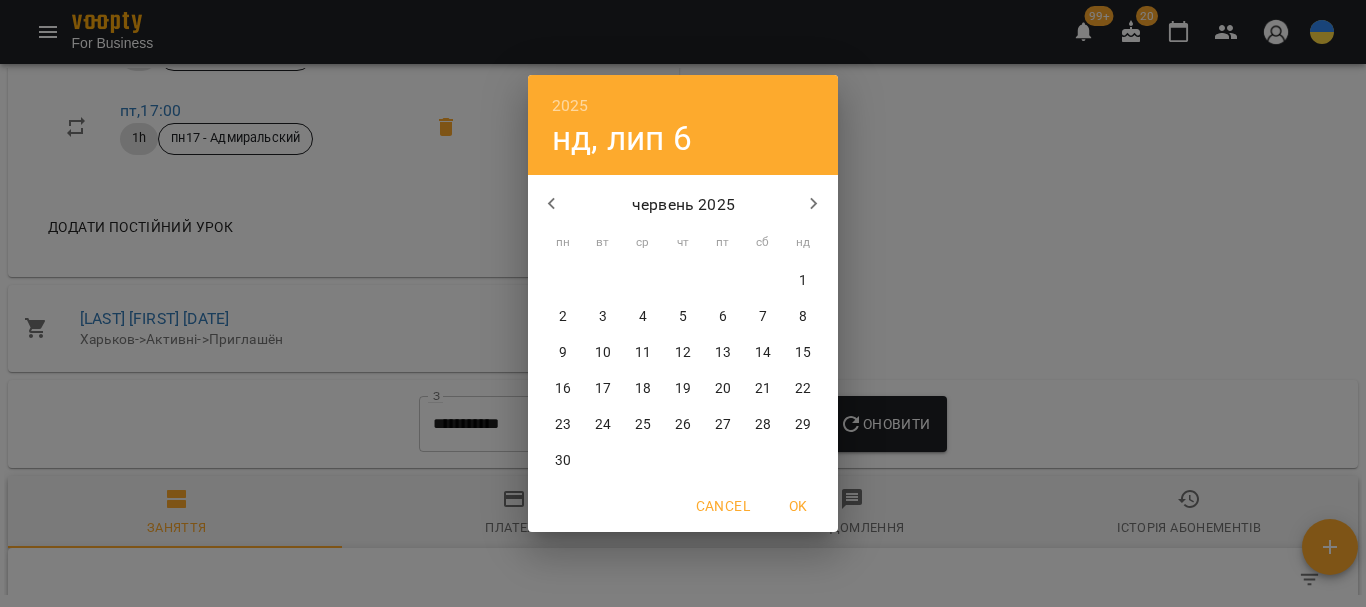 click 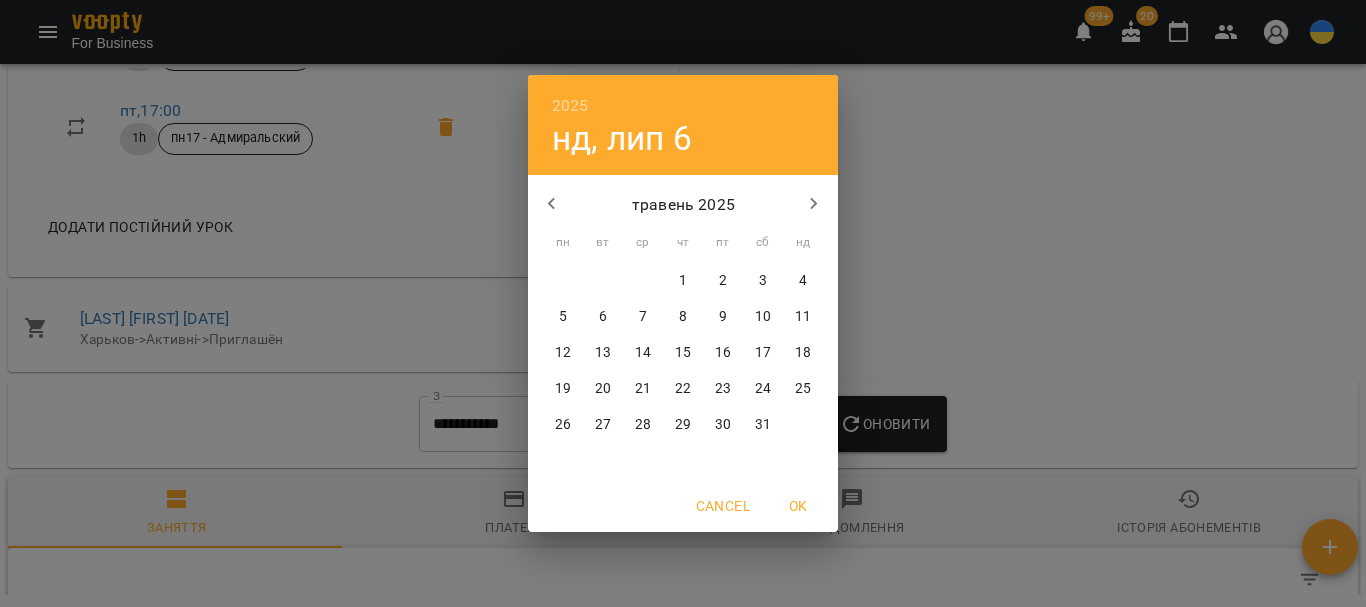 click 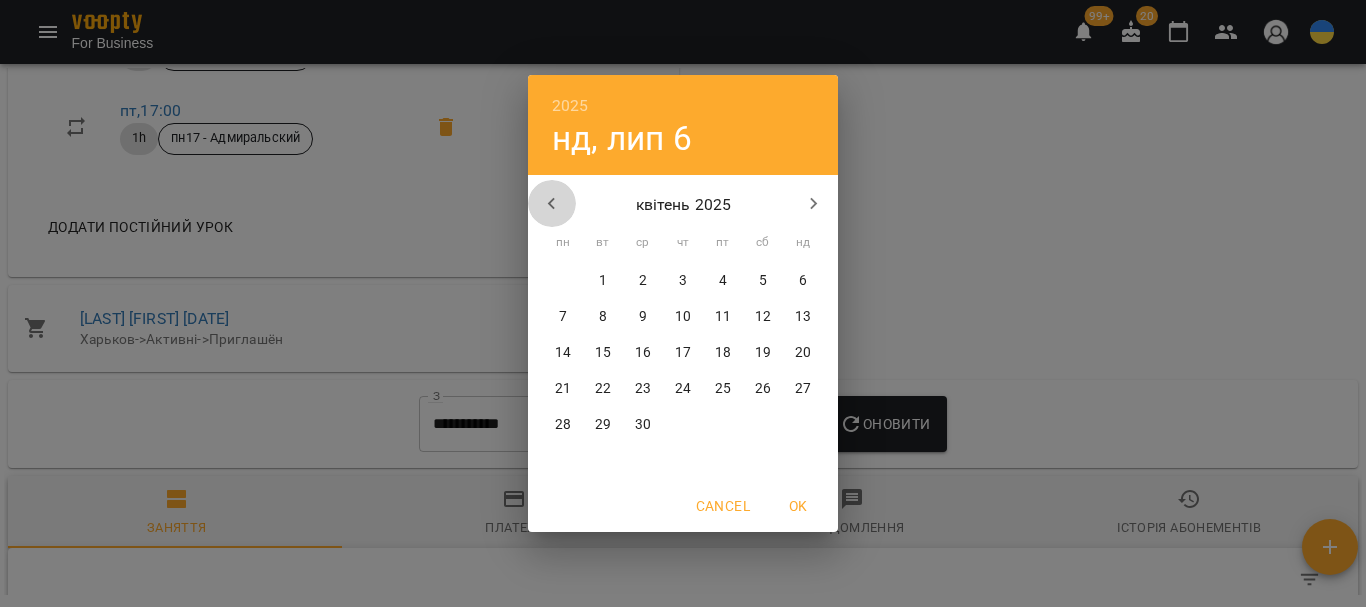 click 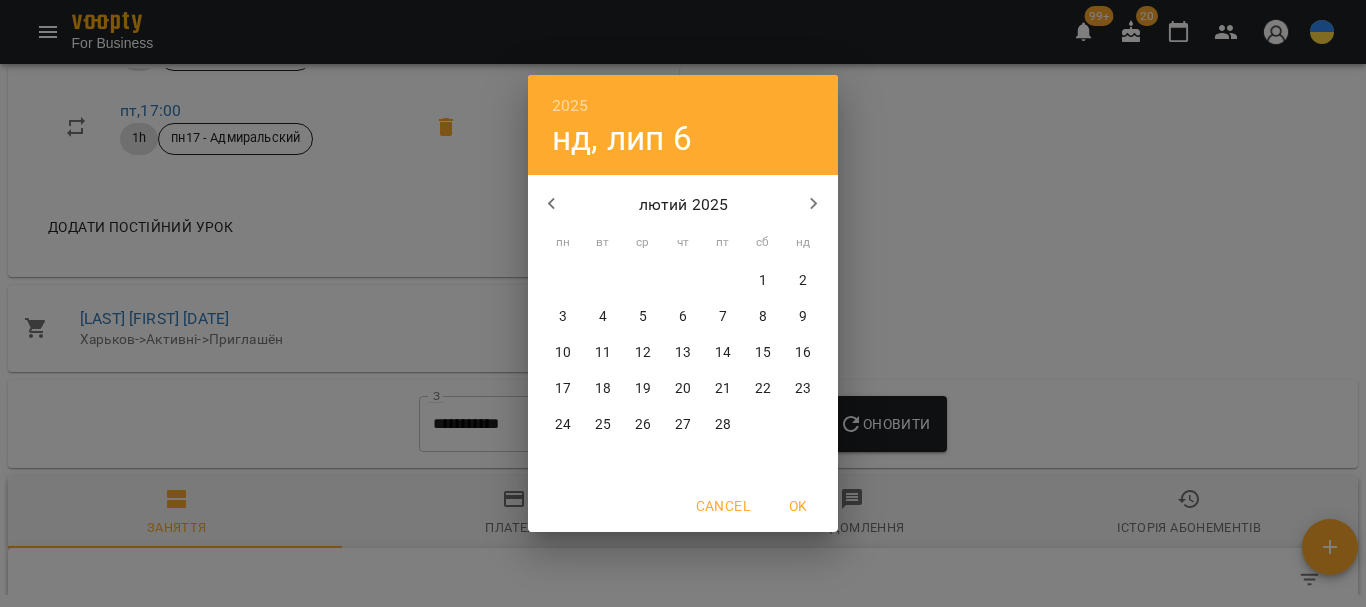 click 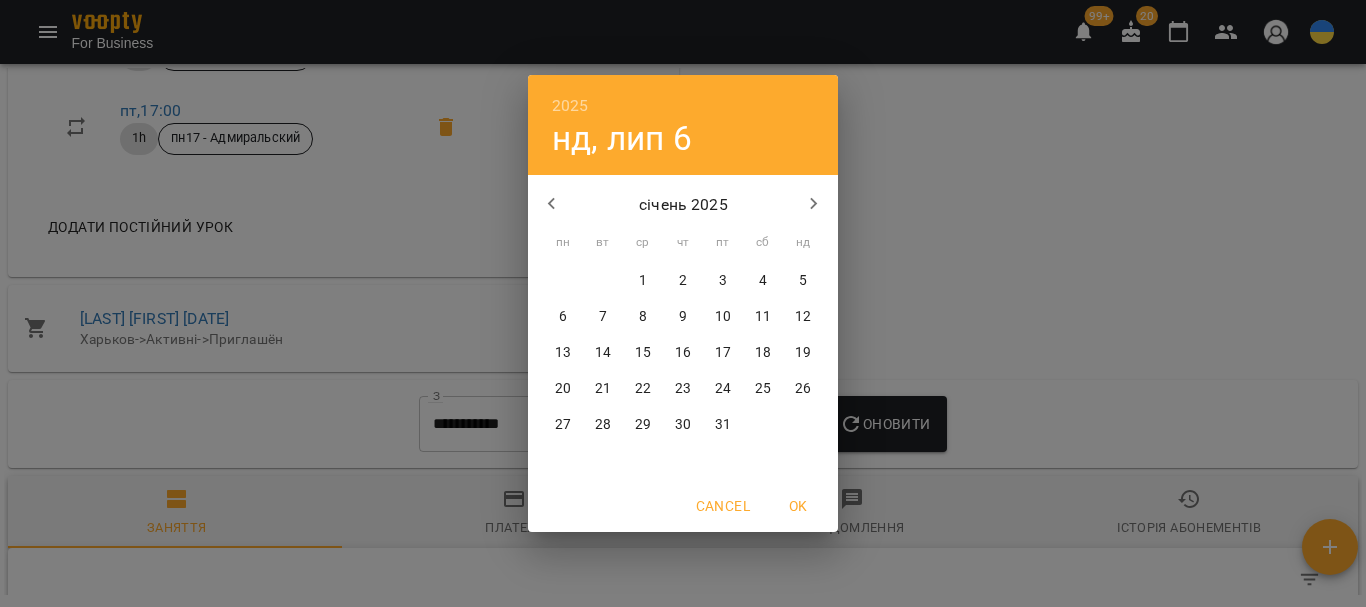 click 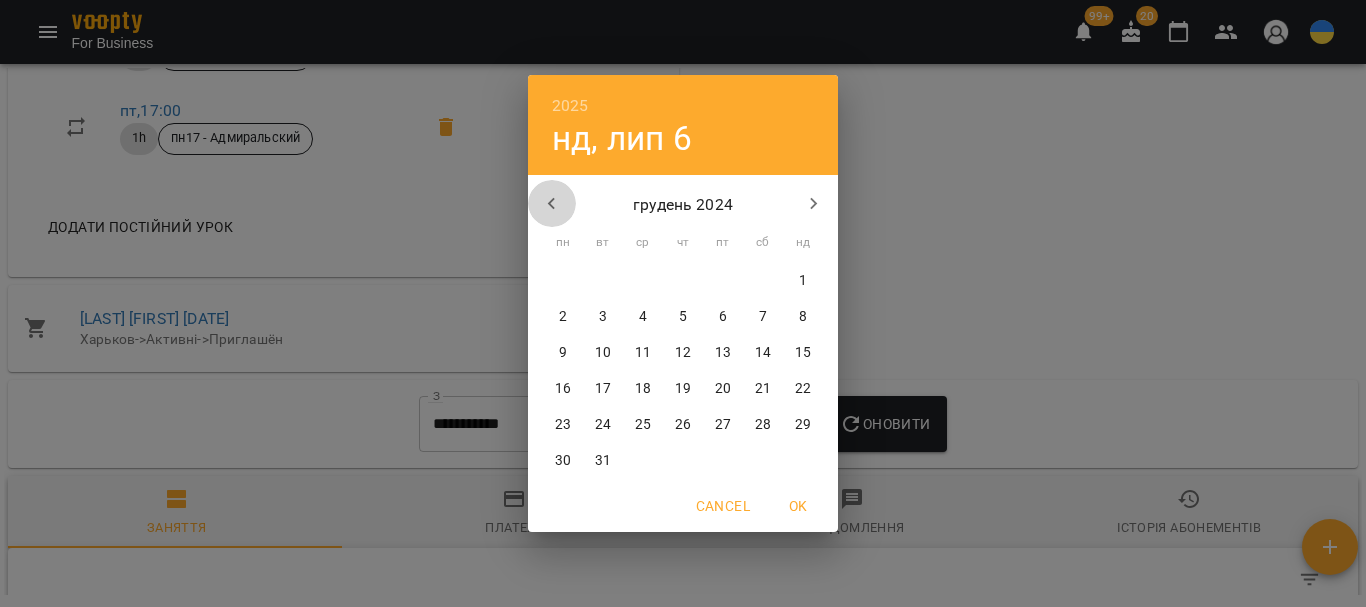click 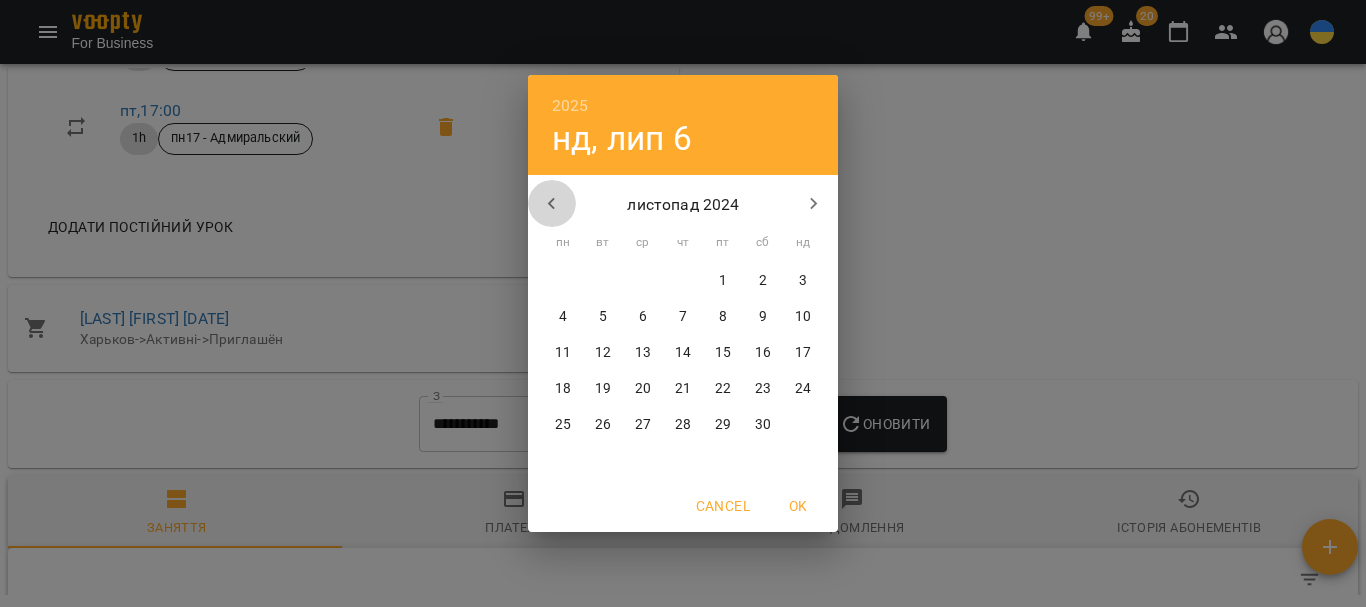 click 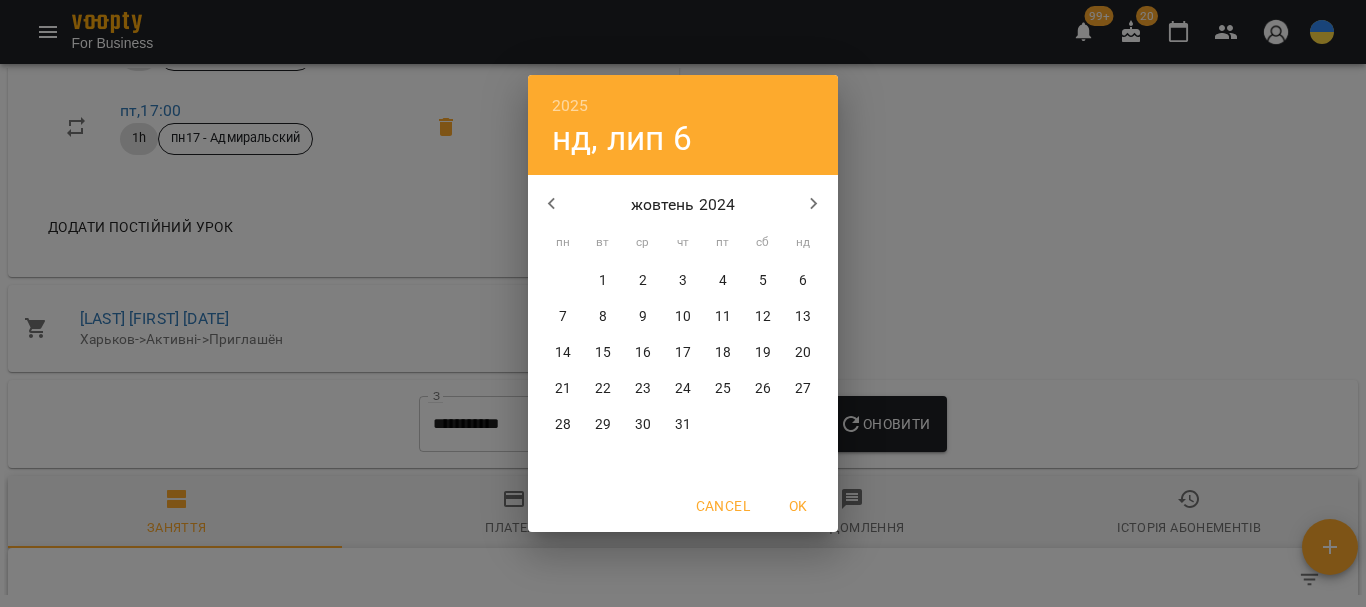 click 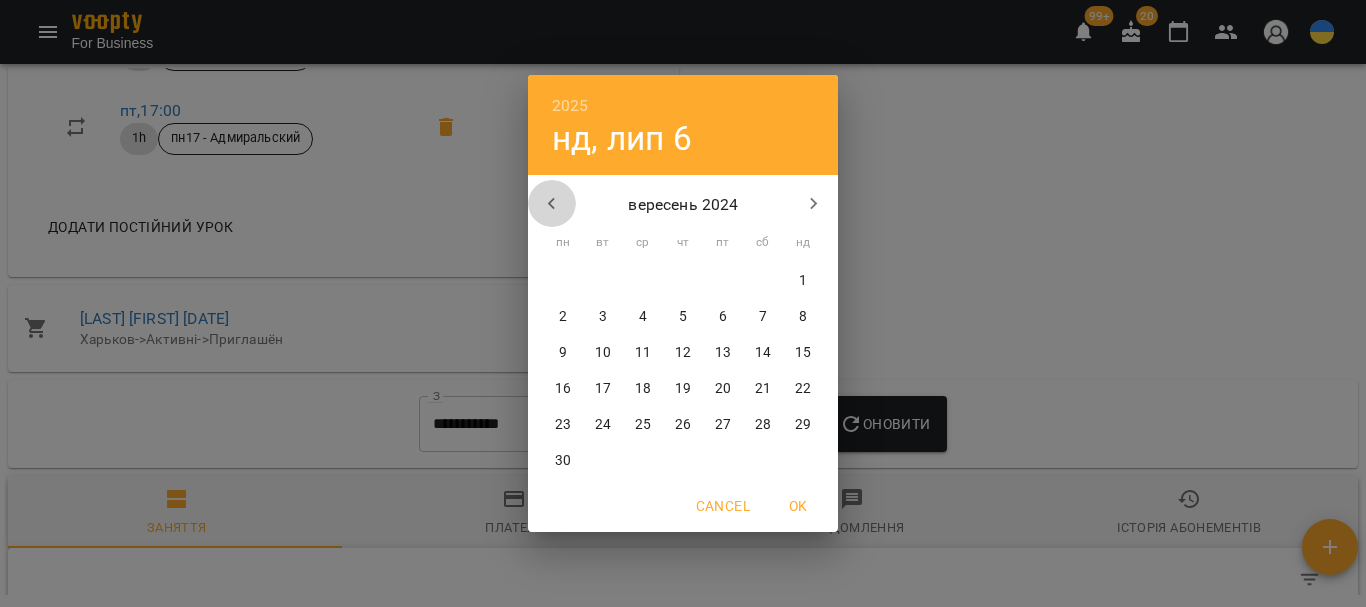 click 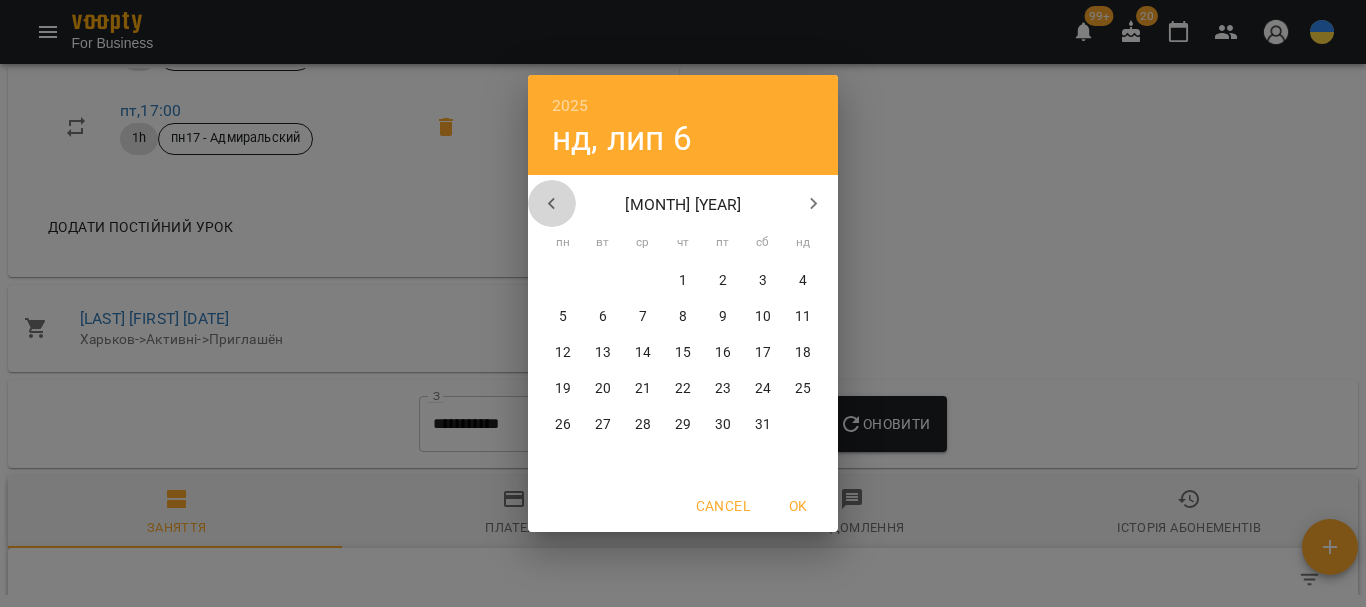 click 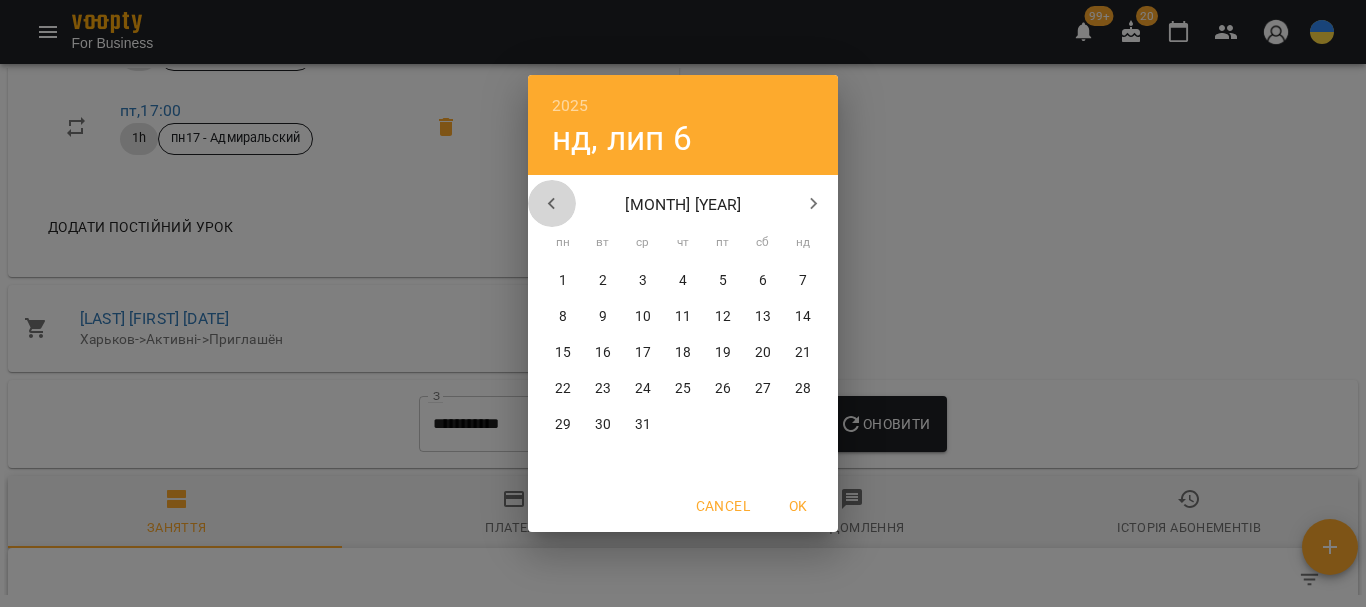 click 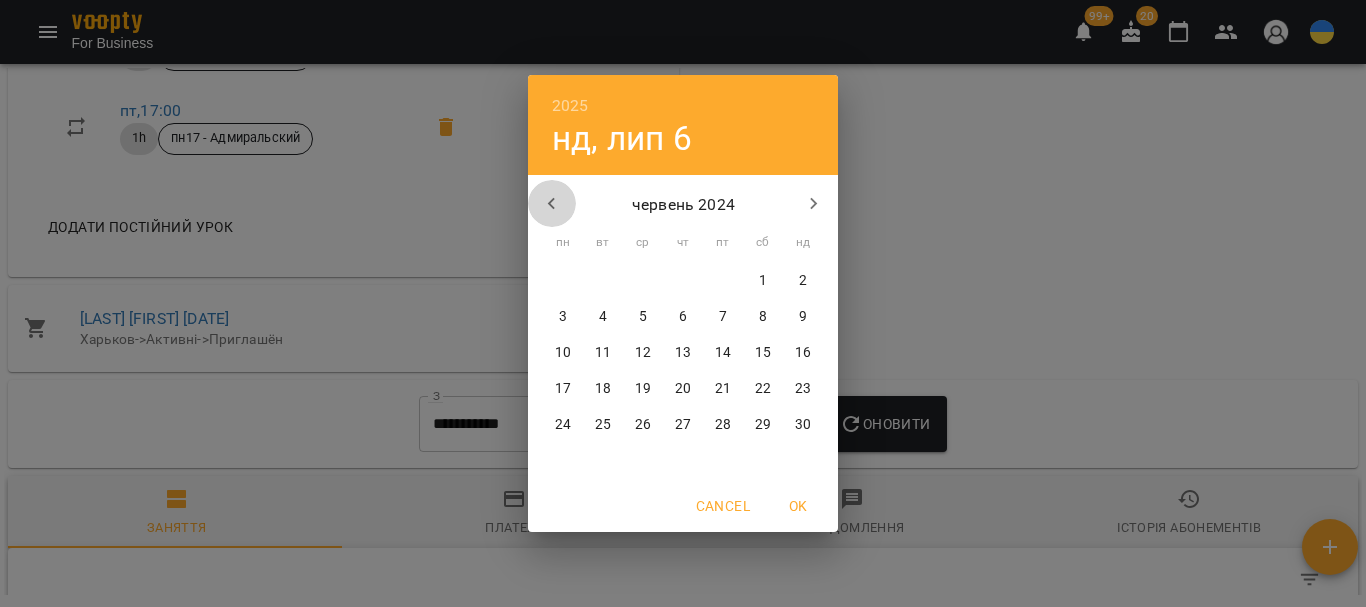 click 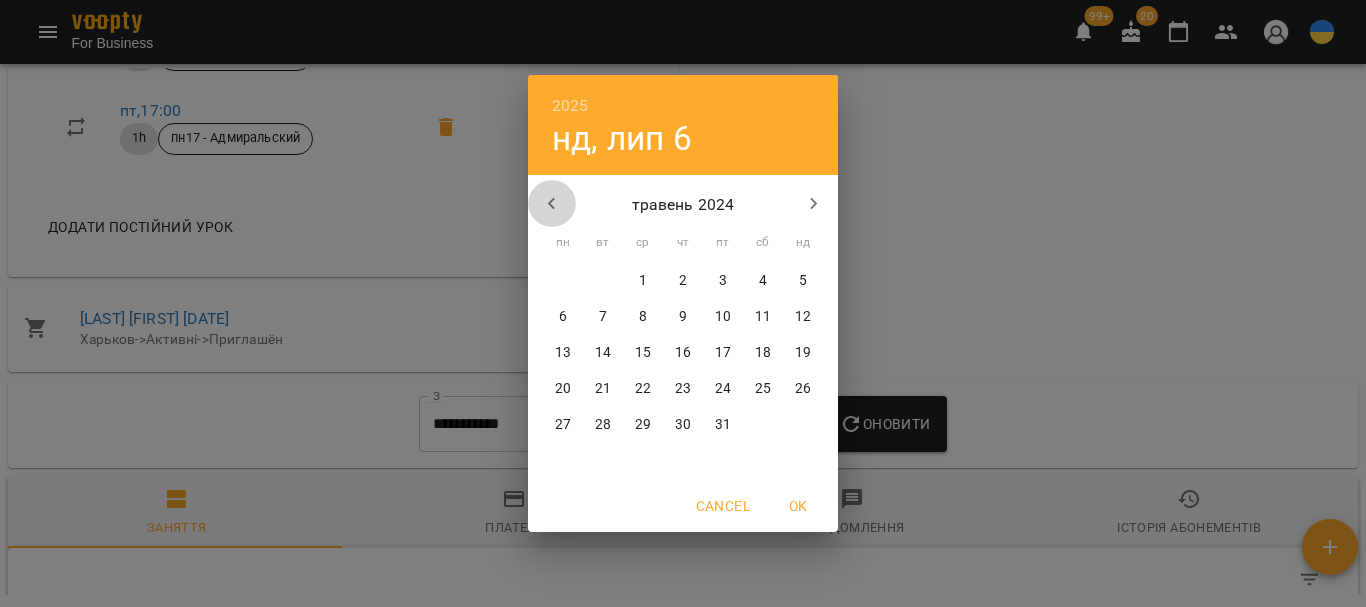 click 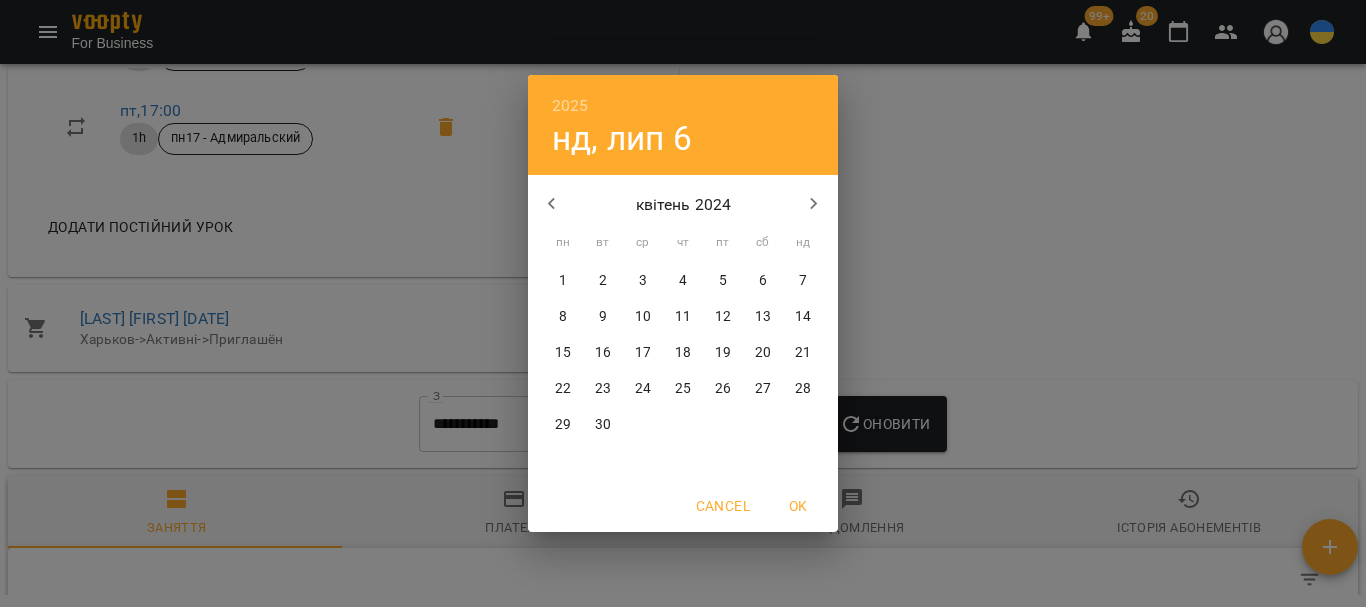 click 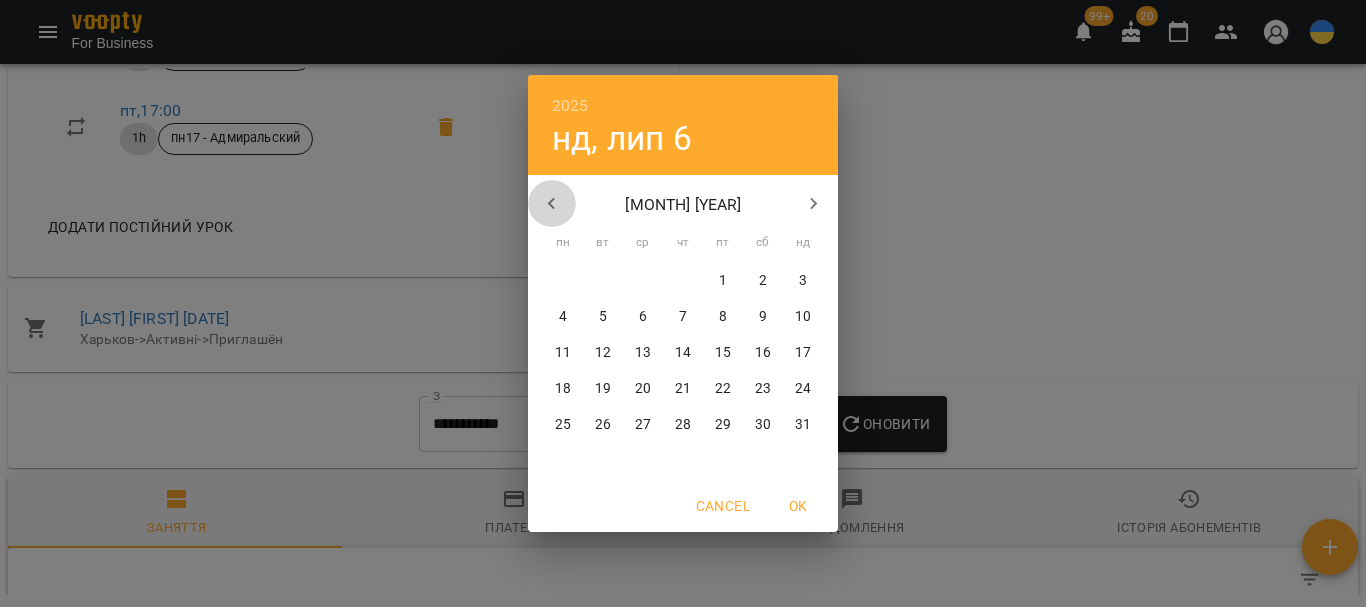 click 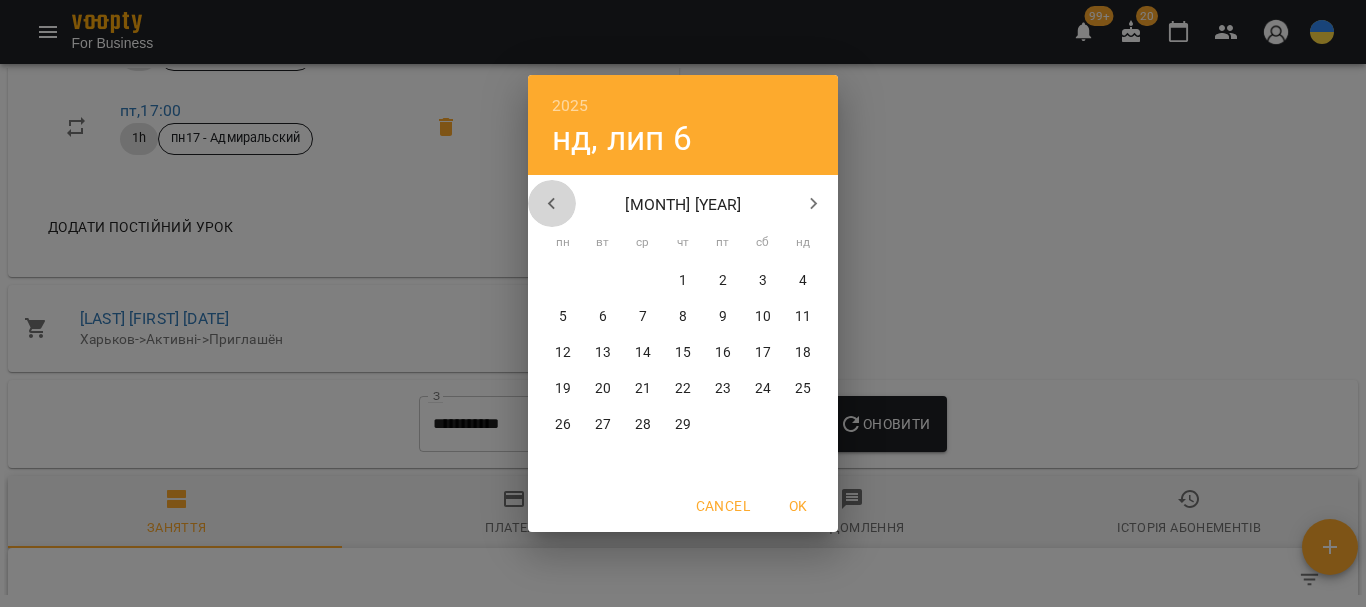 click 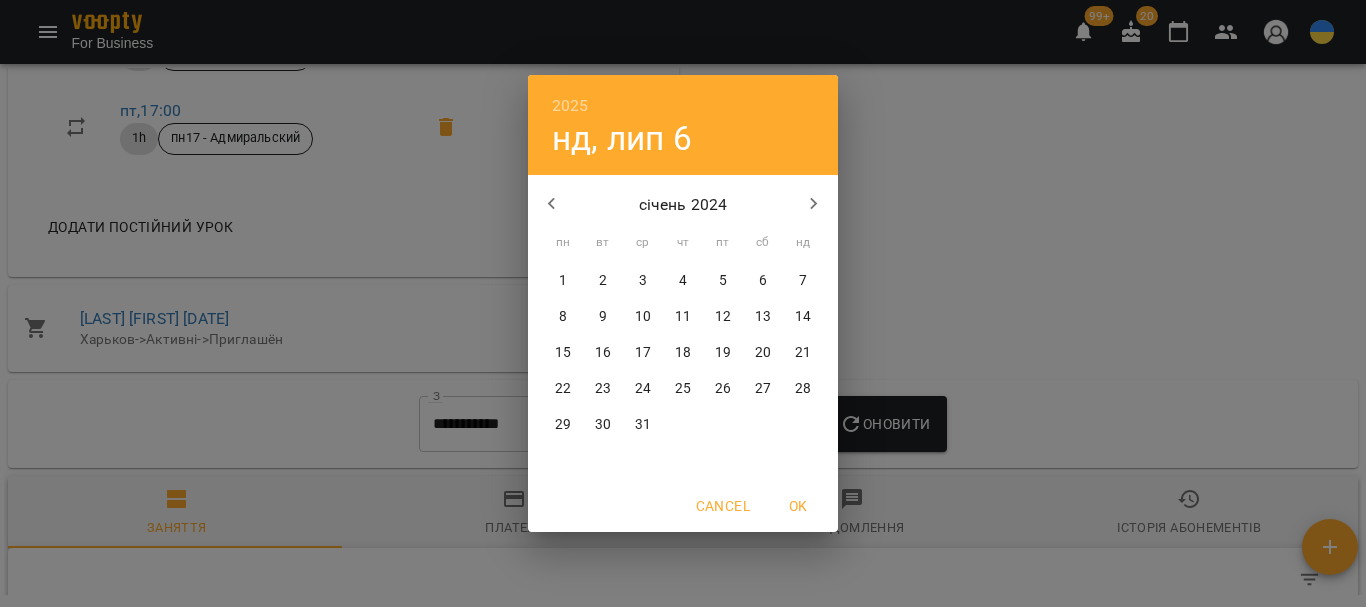 click on "1" at bounding box center (563, 281) 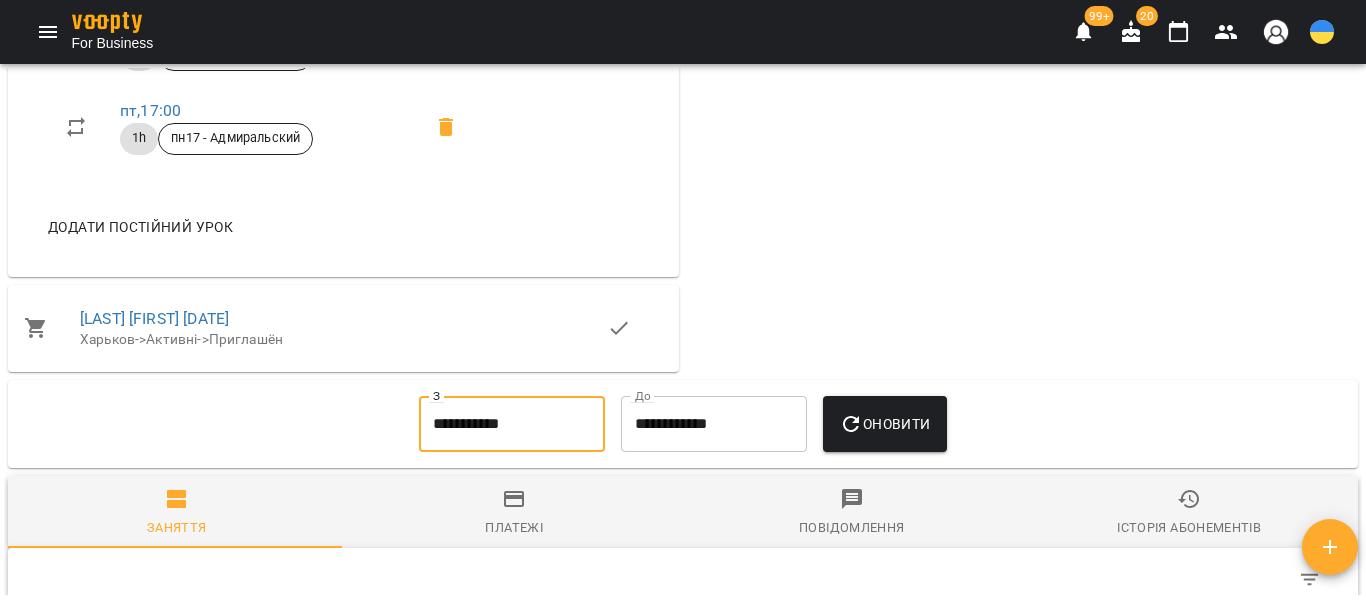 click on "Оновити" at bounding box center (884, 424) 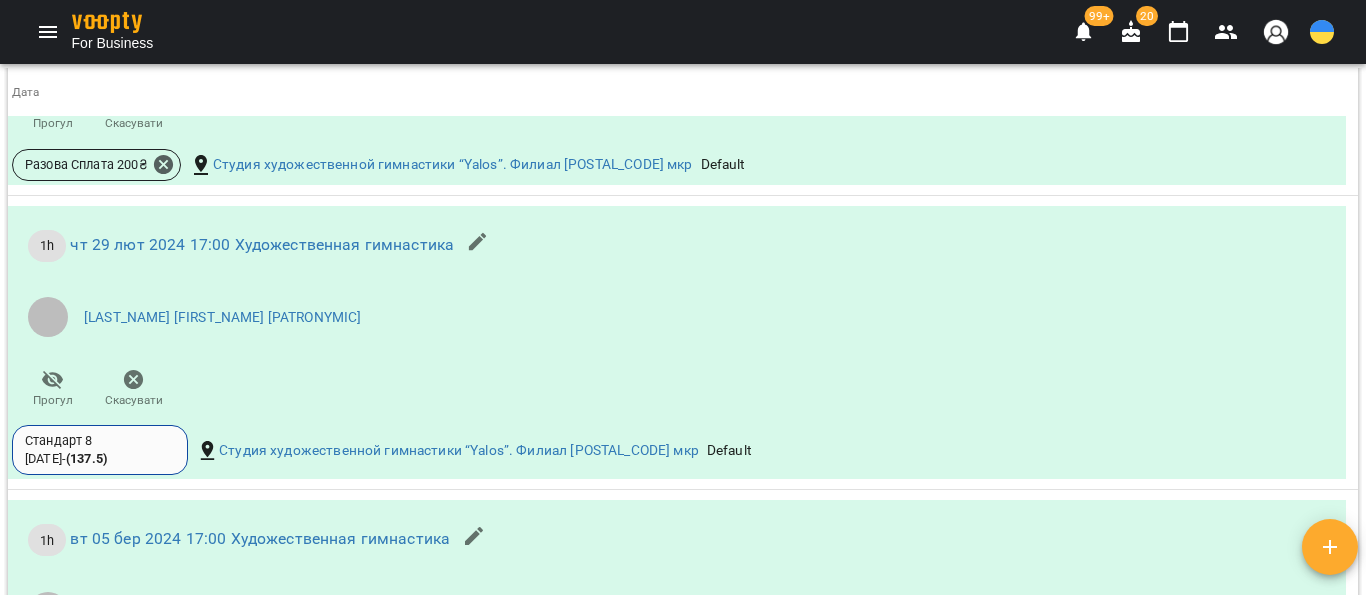 scroll, scrollTop: 2301, scrollLeft: 0, axis: vertical 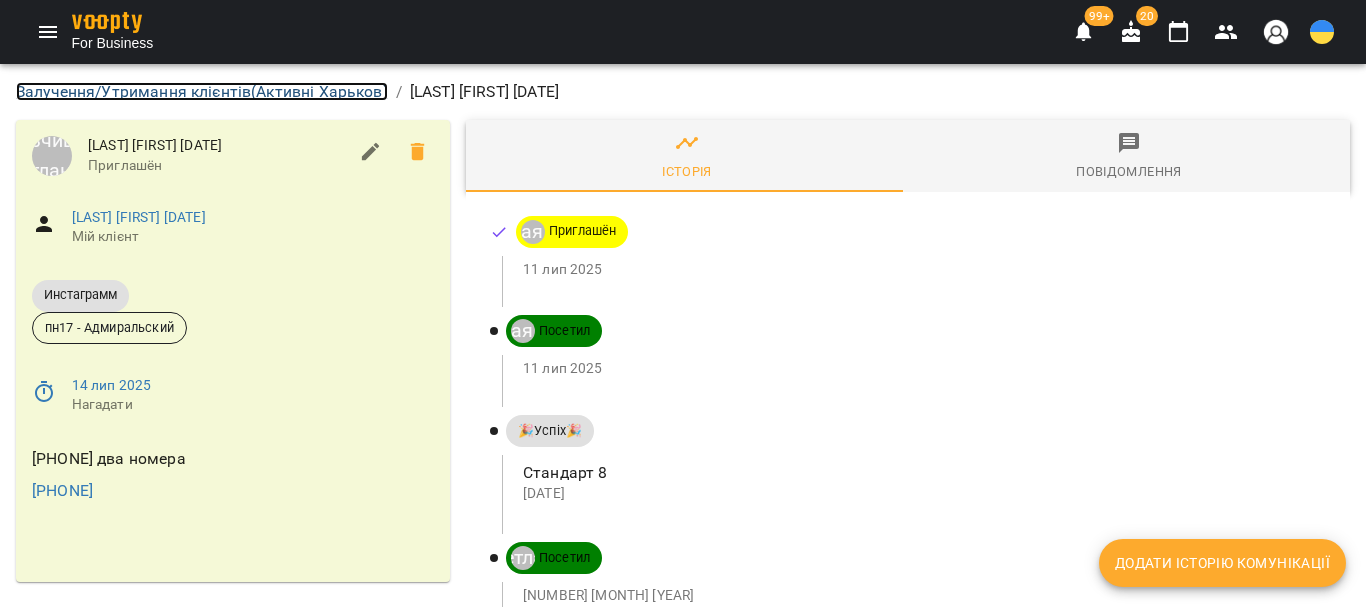 click on "Залучення/Утримання клієнтів ( Активні   Харьков )" at bounding box center (202, 91) 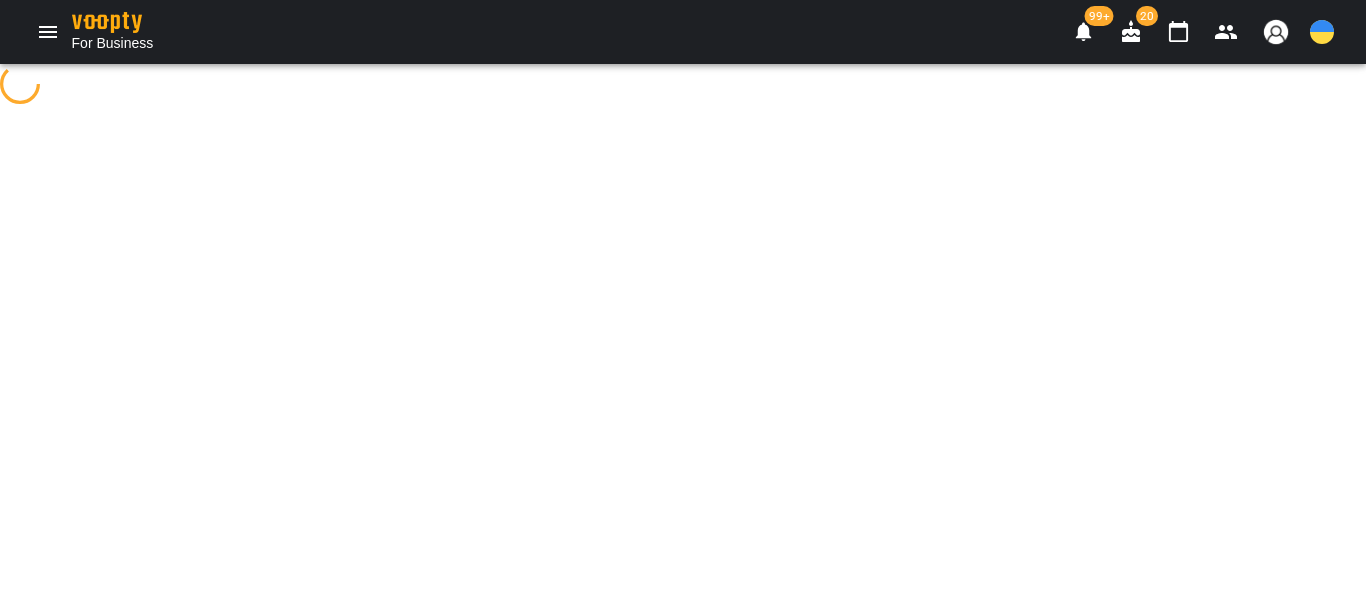 select on "**********" 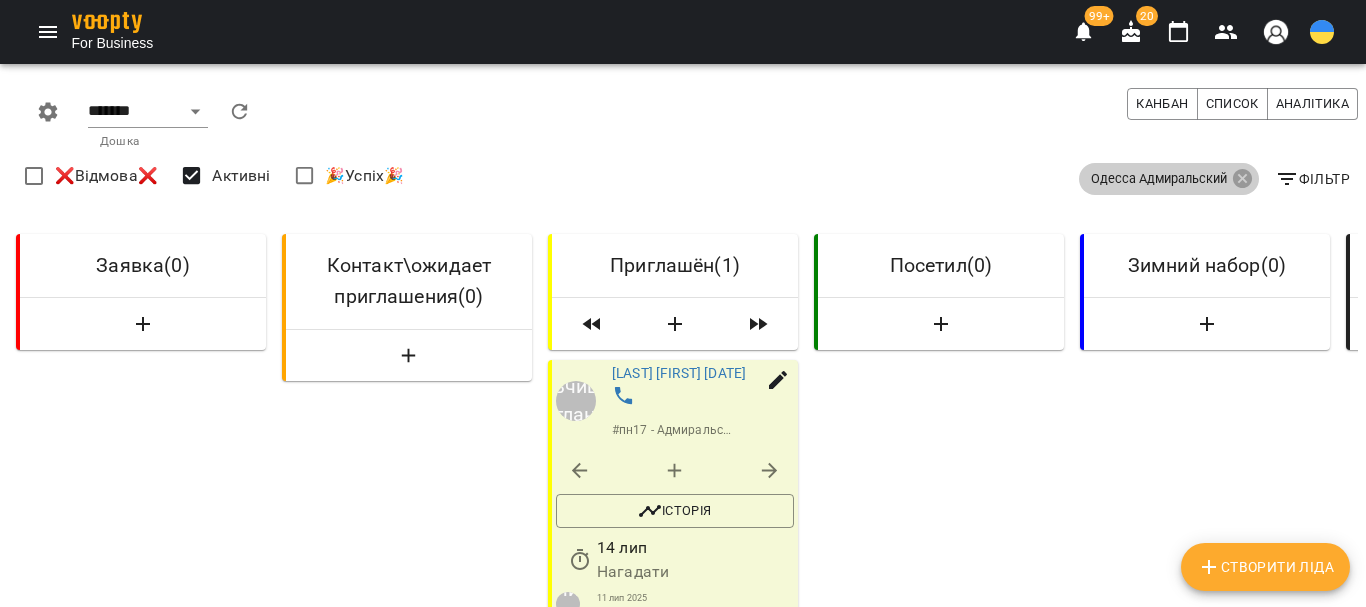 click on "Одесса Адмиральский" at bounding box center (1169, 179) 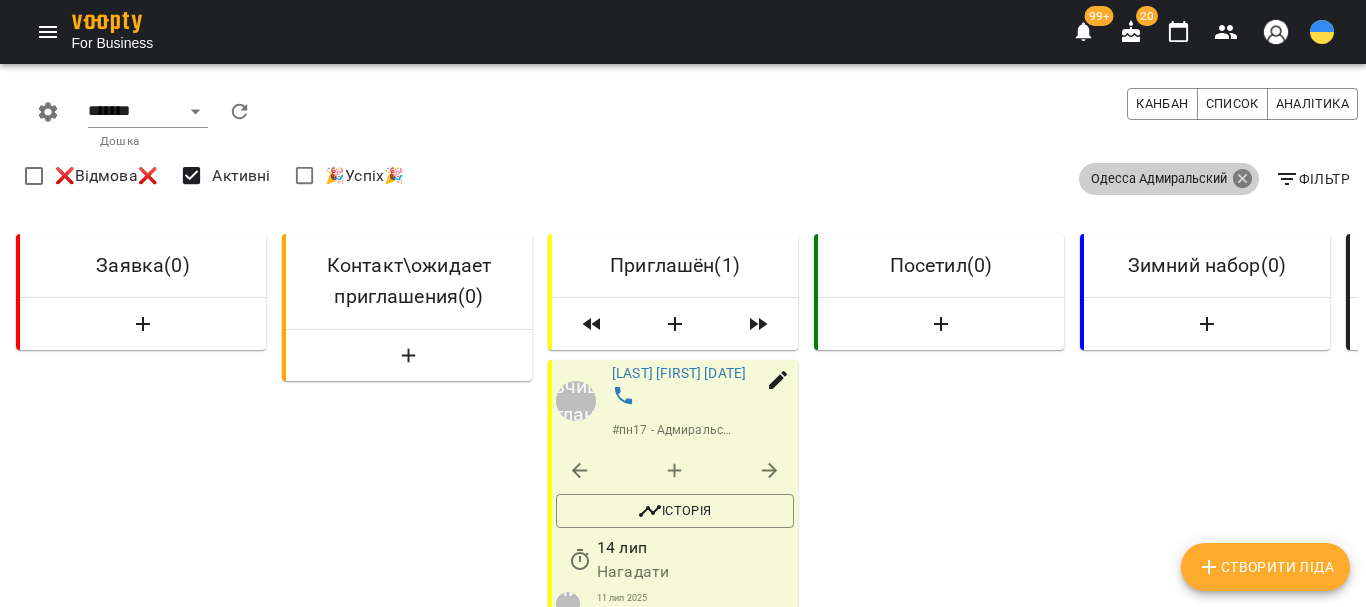 click 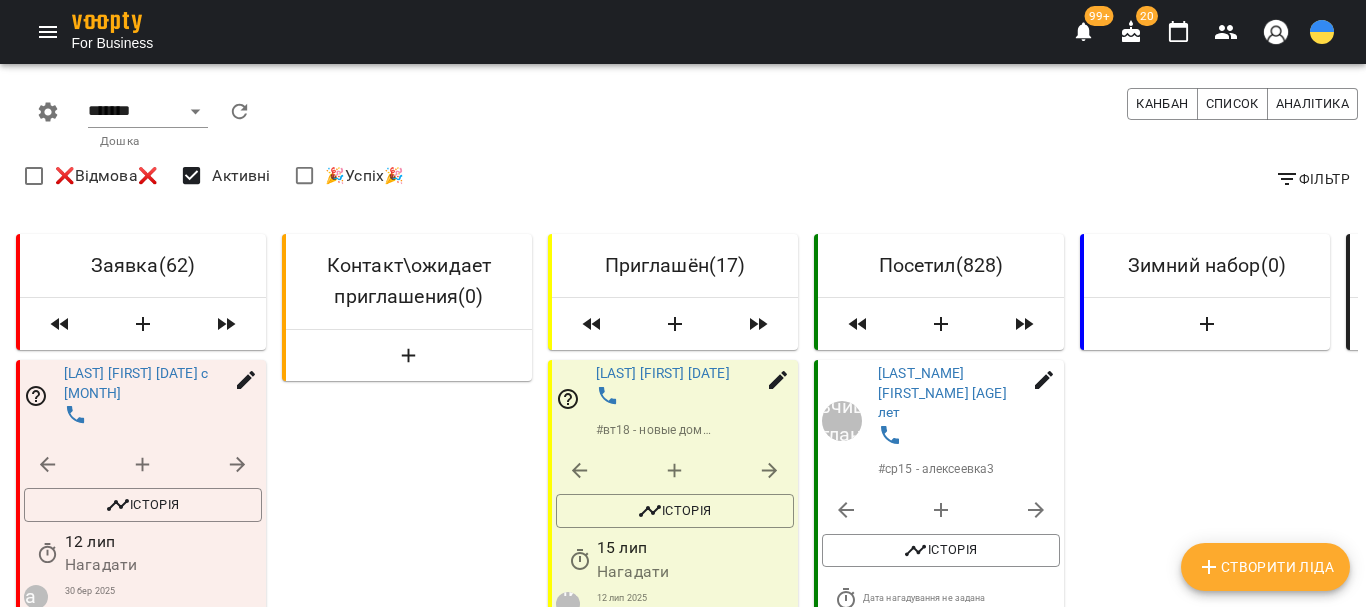 click 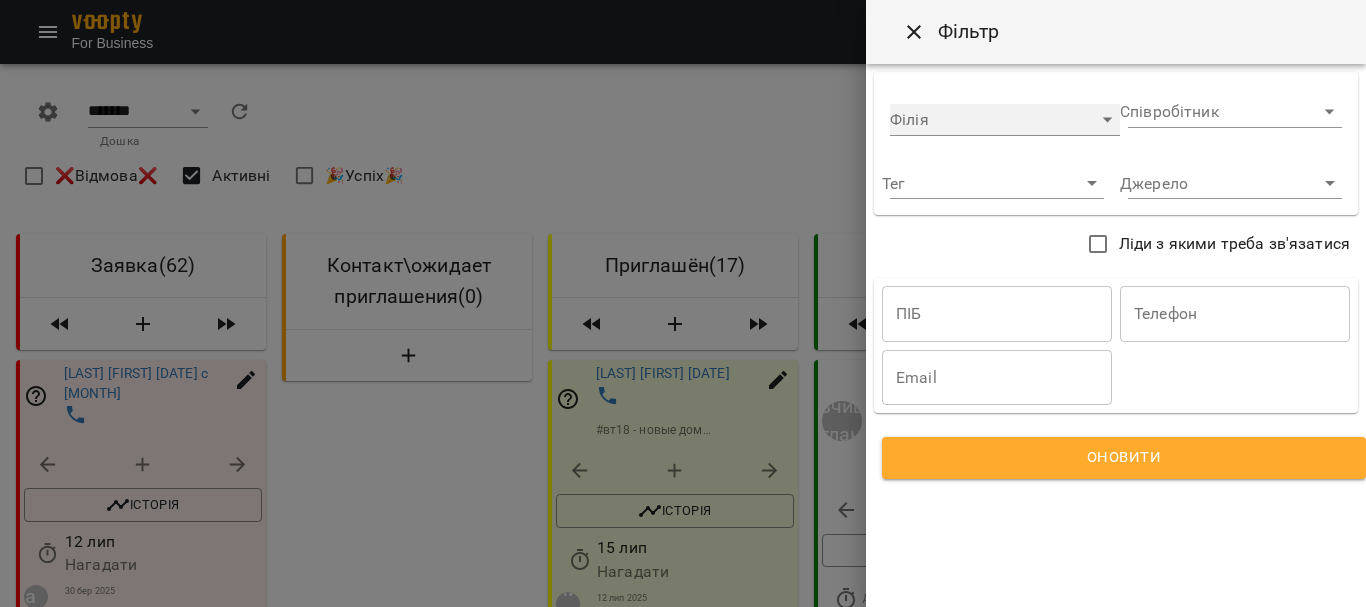 click on "​" at bounding box center (1005, 120) 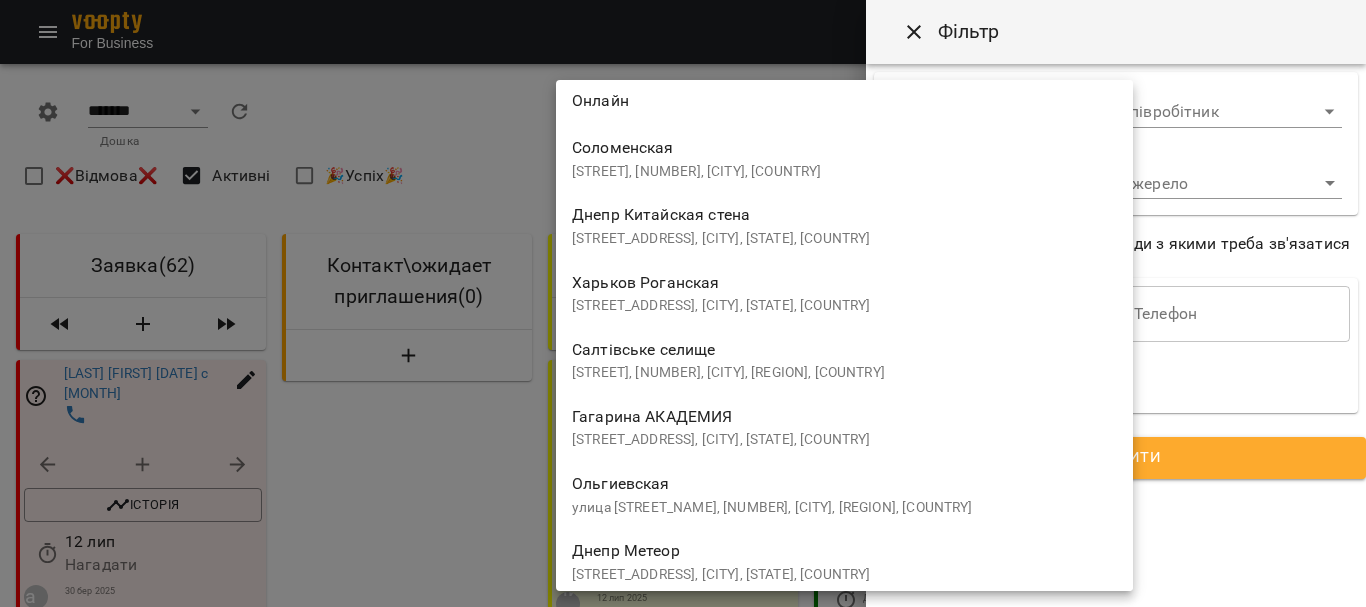 scroll, scrollTop: 2873, scrollLeft: 0, axis: vertical 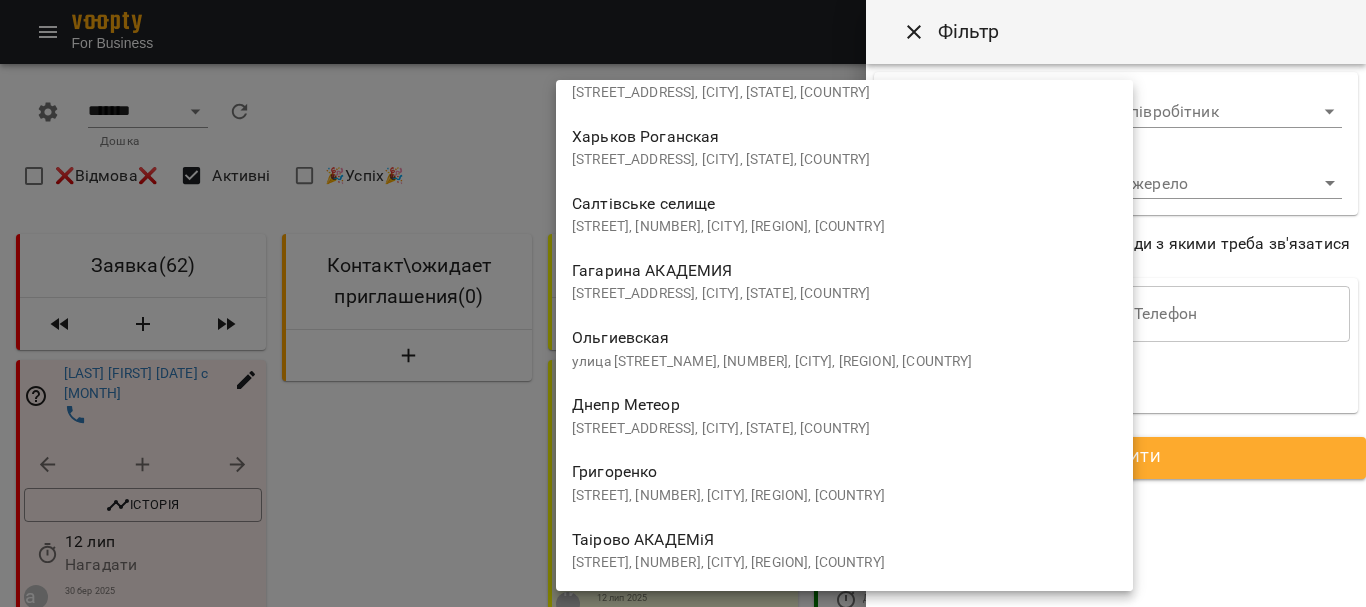 click on "Григоренко вул. Петра Григоренка, 20, Харків, Харківська область, Україна" at bounding box center (844, 481) 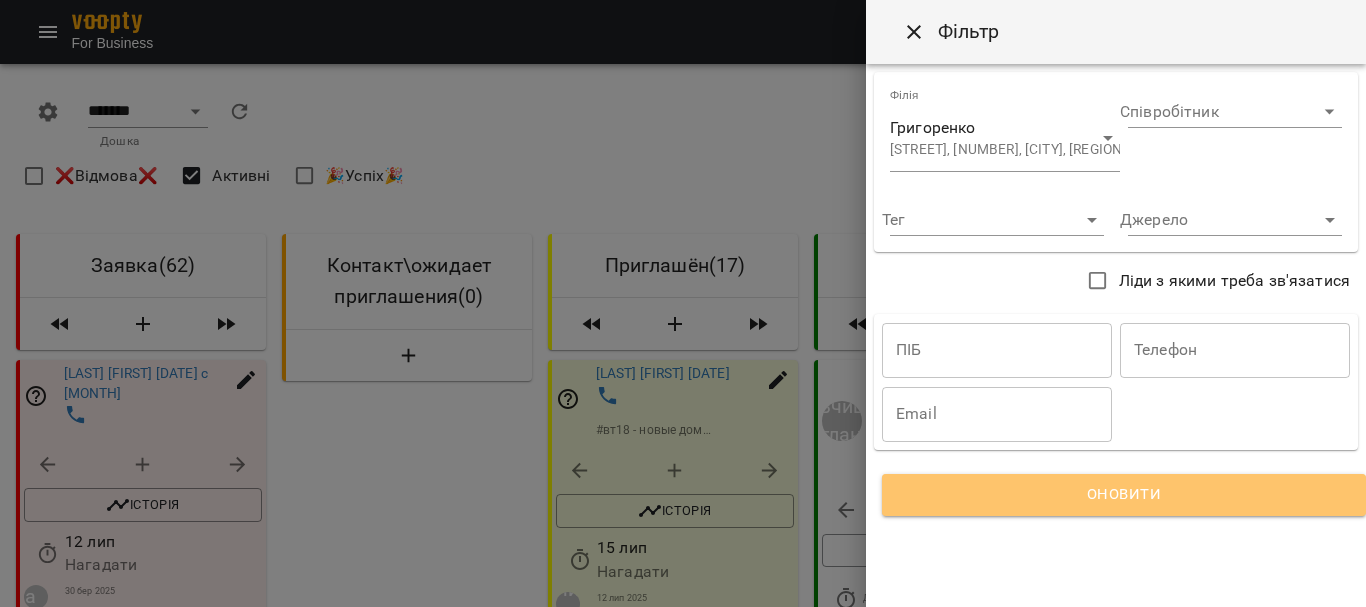 click on "Оновити" at bounding box center [1124, 495] 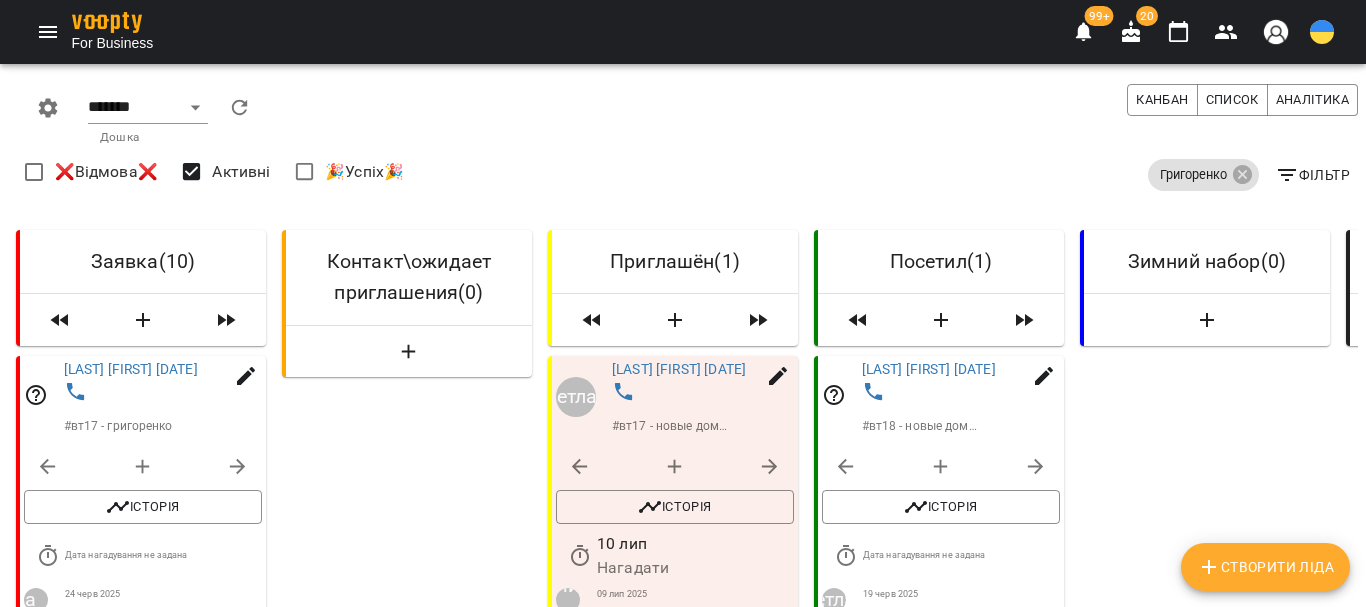 scroll, scrollTop: 0, scrollLeft: 0, axis: both 